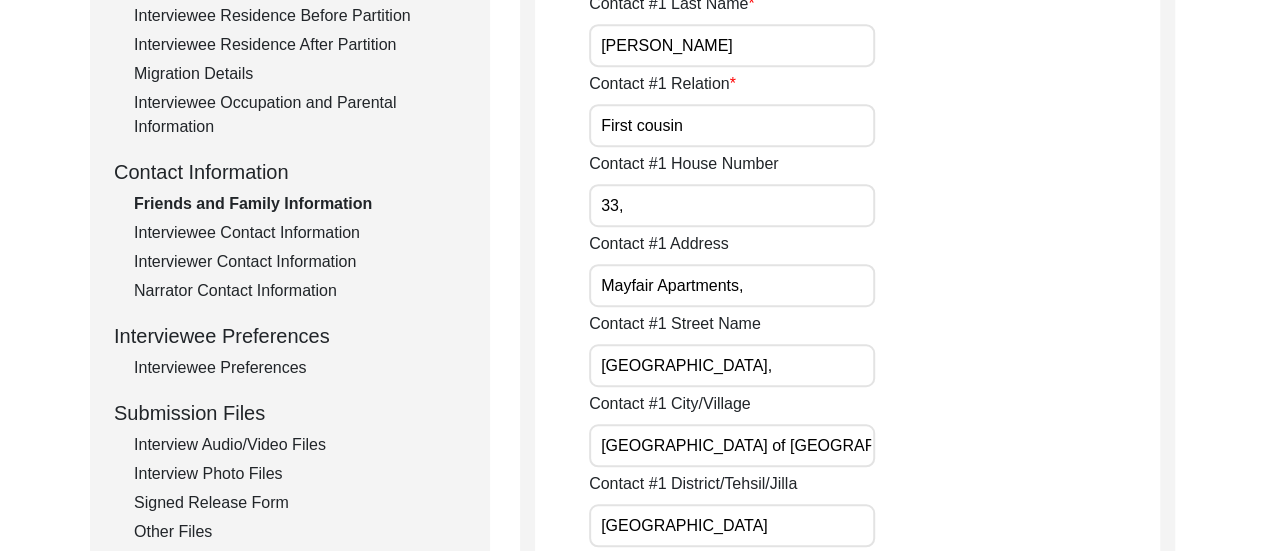 scroll, scrollTop: 600, scrollLeft: 0, axis: vertical 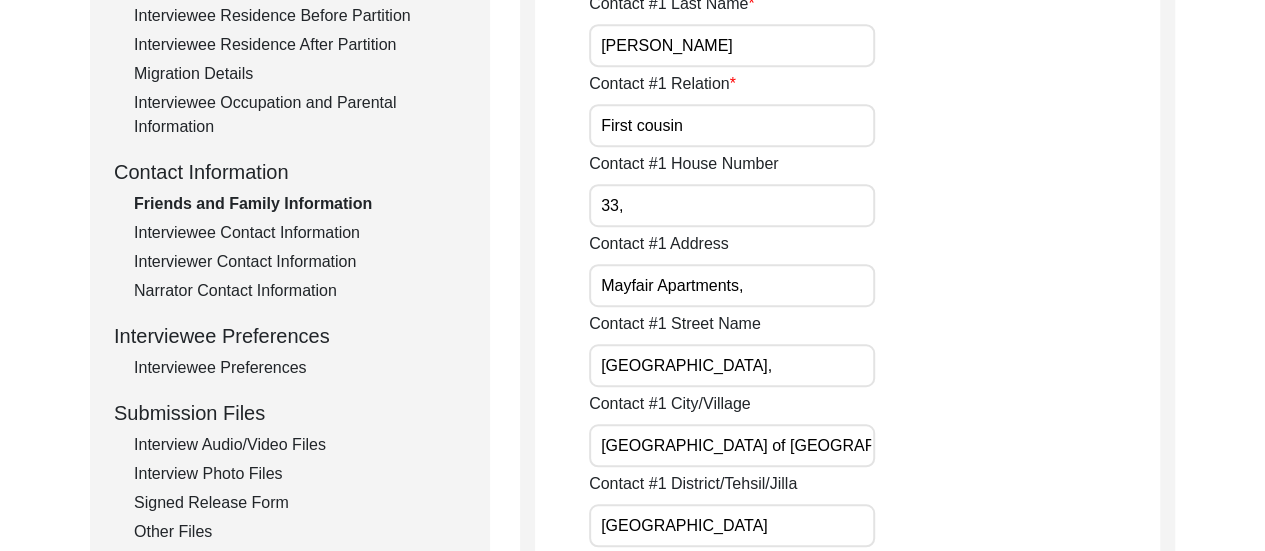 click on "Back to Dashboard  Interview ID:  T13414  Interviewee:  [PERSON_NAME] [PERSON_NAME]   Submission Form   Interview Information   Interviewee Information   Interviewer Information   Narrator Information   Interview Date   Interview Location   Additional Interview Information   Interview Summary/Abstract   Migration Information   Birthplace Location   Interviewee Residence Before Partition   Interviewee Residence After Partition   Migration Details   Interviewee Occupation and Parental Information   Contact Information   Friends and Family Information   Interviewee Contact Information   Interviewer Contact Information   Narrator Contact Information   Interviewee Preferences   Interviewee Preferences   Submission Files   Interview Audio/Video Files   Interview Photo Files   Signed Release Form   Other Files   Friends and Family Information  Contact #1 Full Name [PERSON_NAME] Contact #1 First Name [PERSON_NAME] Contact #1 Last Name [PERSON_NAME] Contact #1 Relation First cousin Contact #1 House Number 33, Contact #1 Address" 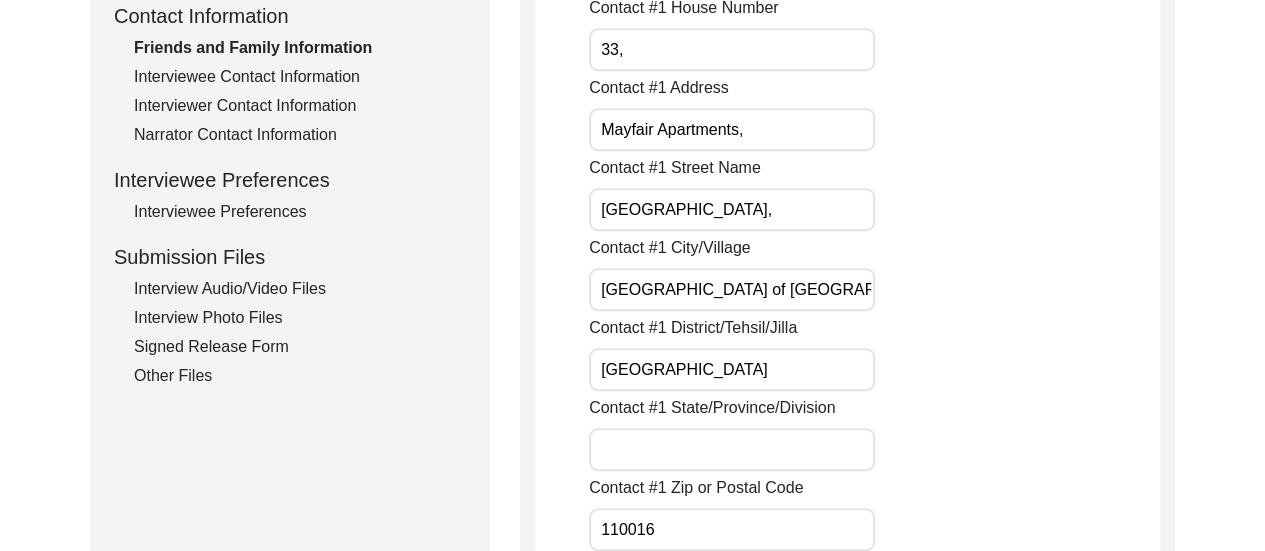 scroll, scrollTop: 760, scrollLeft: 0, axis: vertical 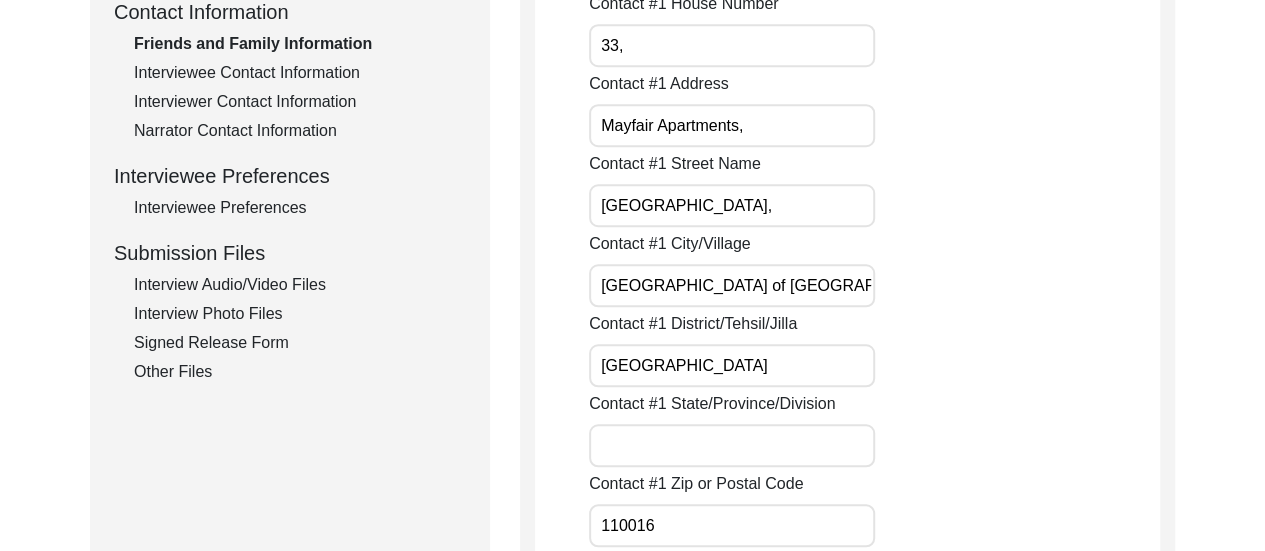 click on "Interview Photo Files" 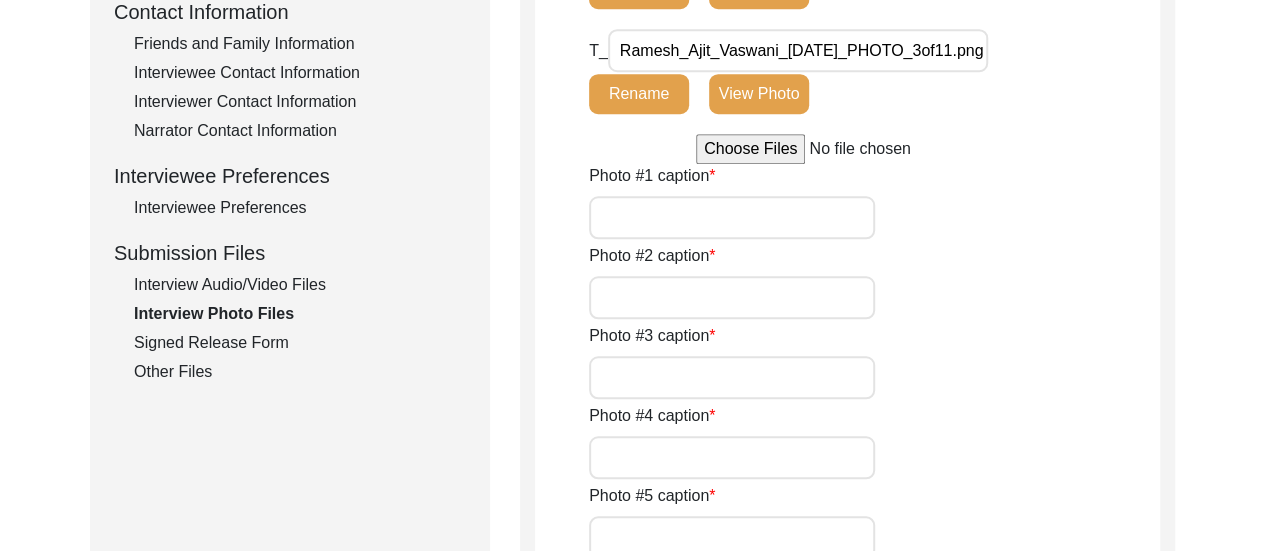 scroll, scrollTop: 278, scrollLeft: 0, axis: vertical 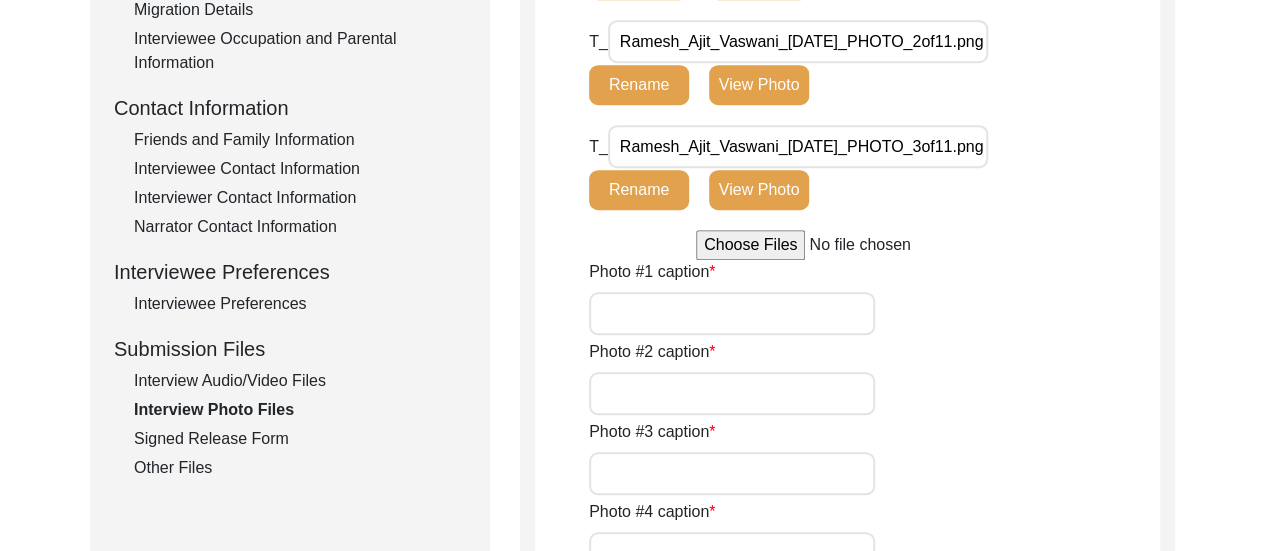 click at bounding box center (847, 245) 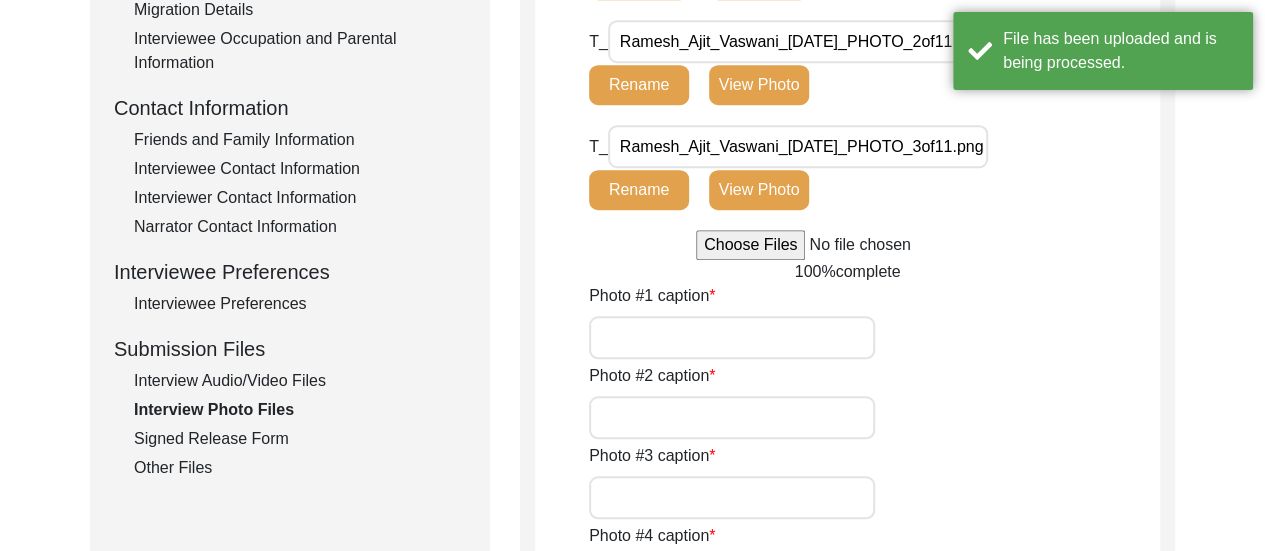 click at bounding box center [847, 245] 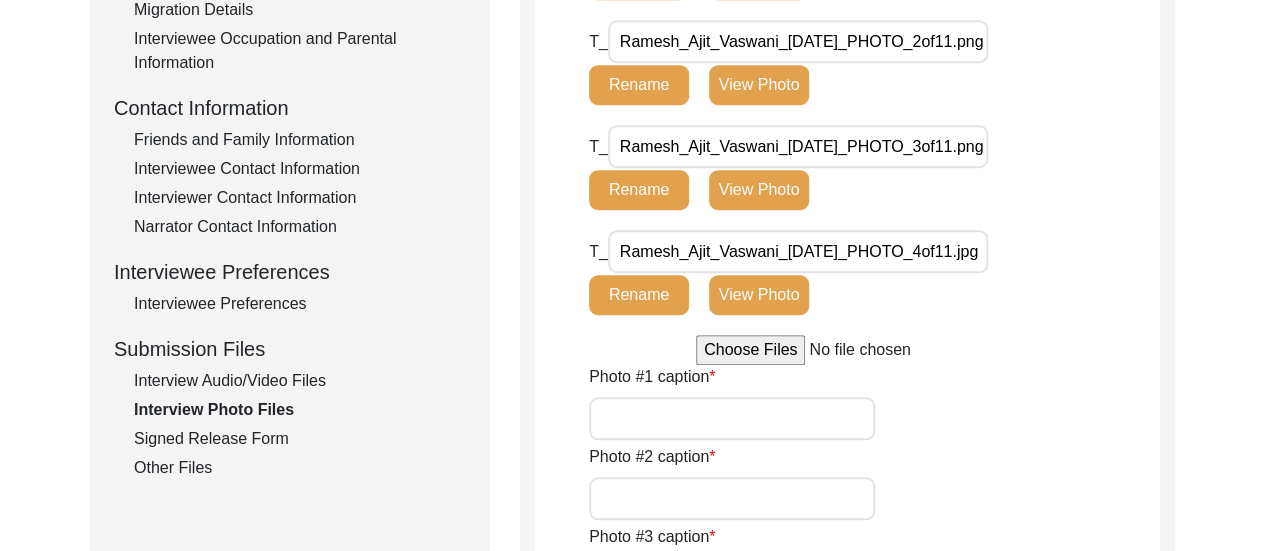 type on "C:\fakepath\Ramesh_Ajit_Vaswani_[DATE]_PHOTO_5of11.jpg" 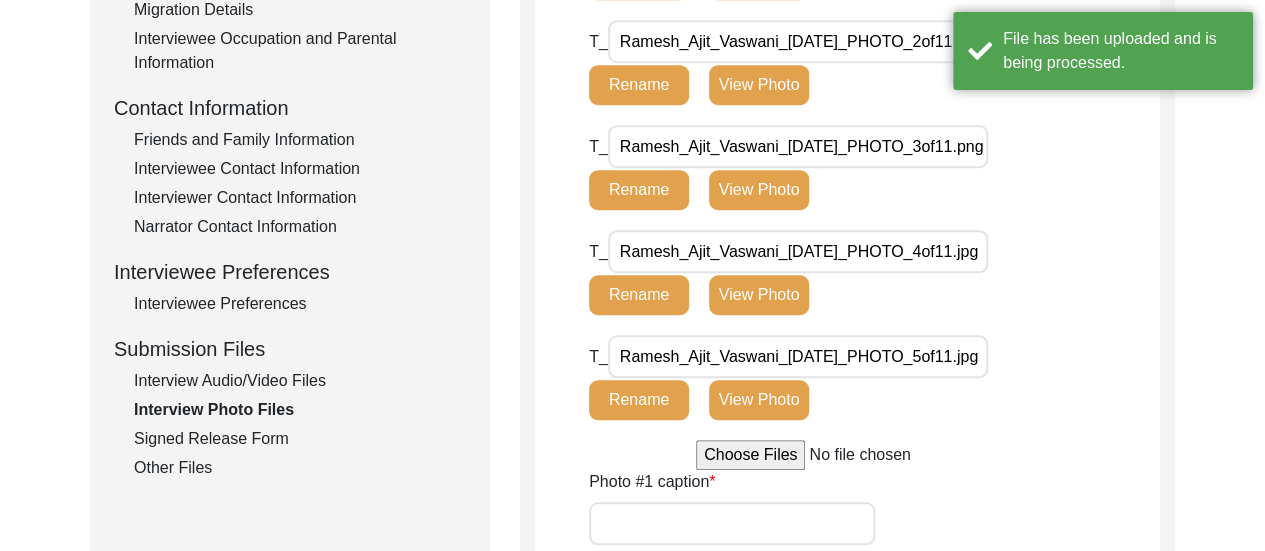 click at bounding box center (847, 455) 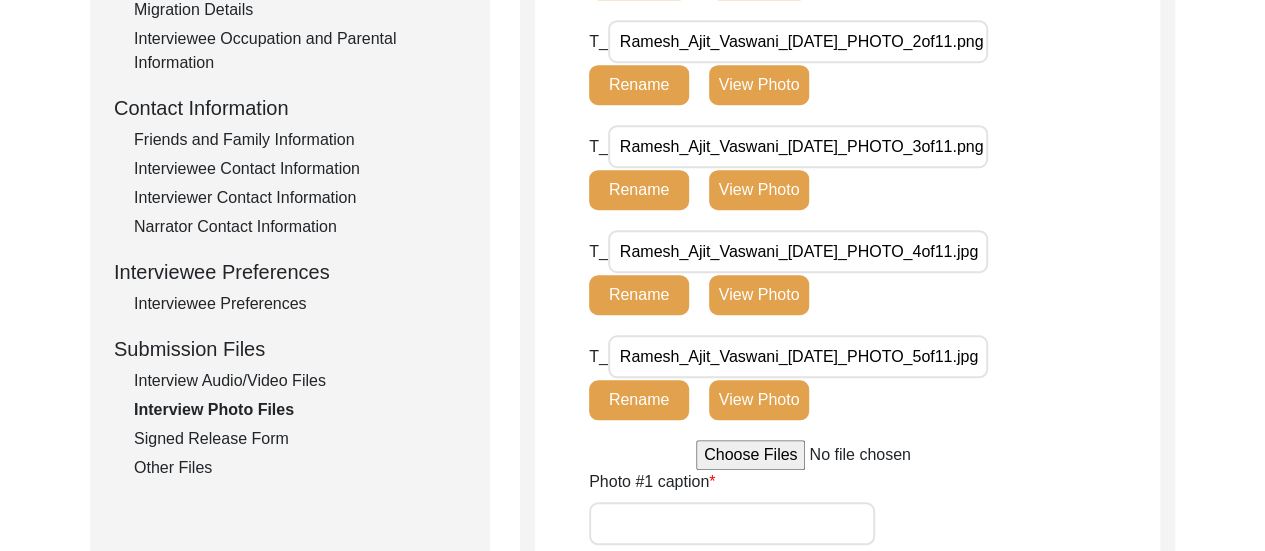 type on "C:\fakepath\Ramesh_Ajit_Vaswani_[DATE]_PHOTO_6of11.jpg" 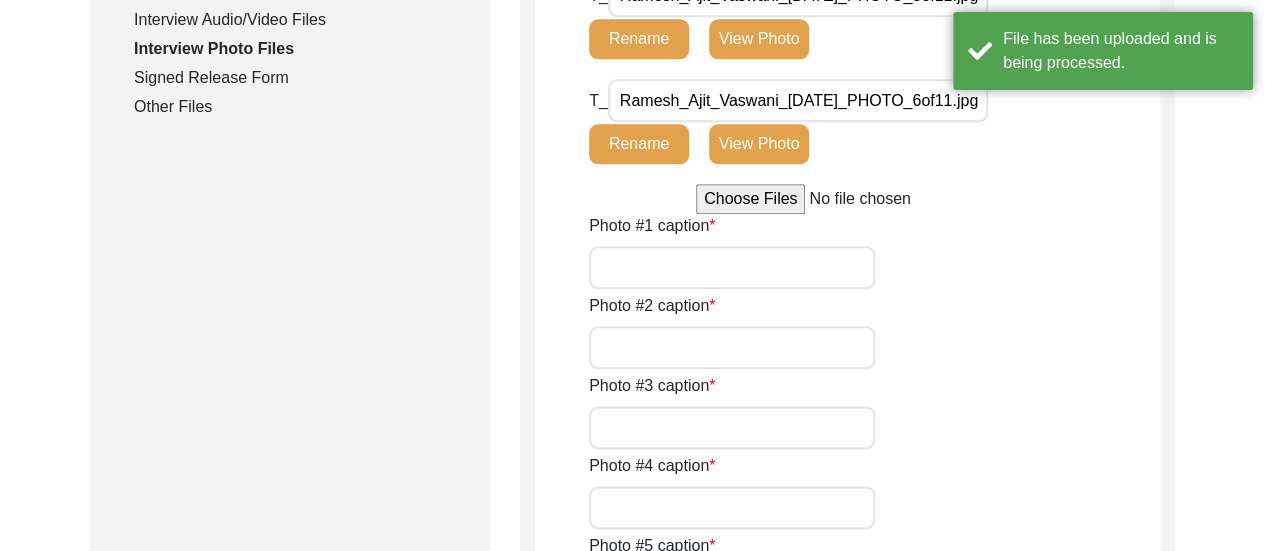 scroll, scrollTop: 1067, scrollLeft: 0, axis: vertical 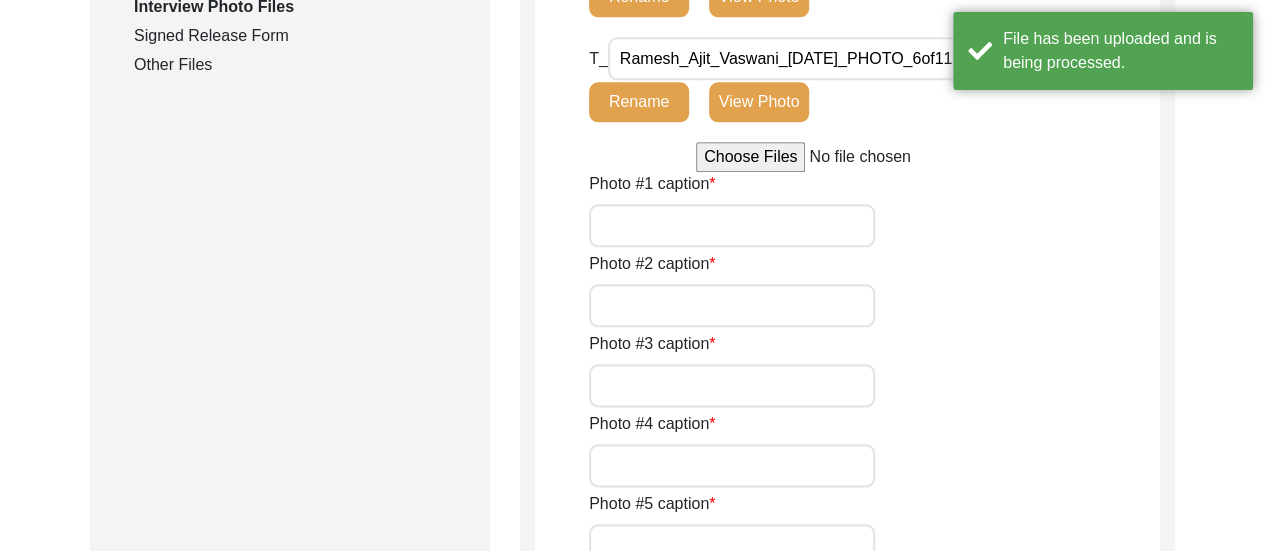 click at bounding box center (847, 157) 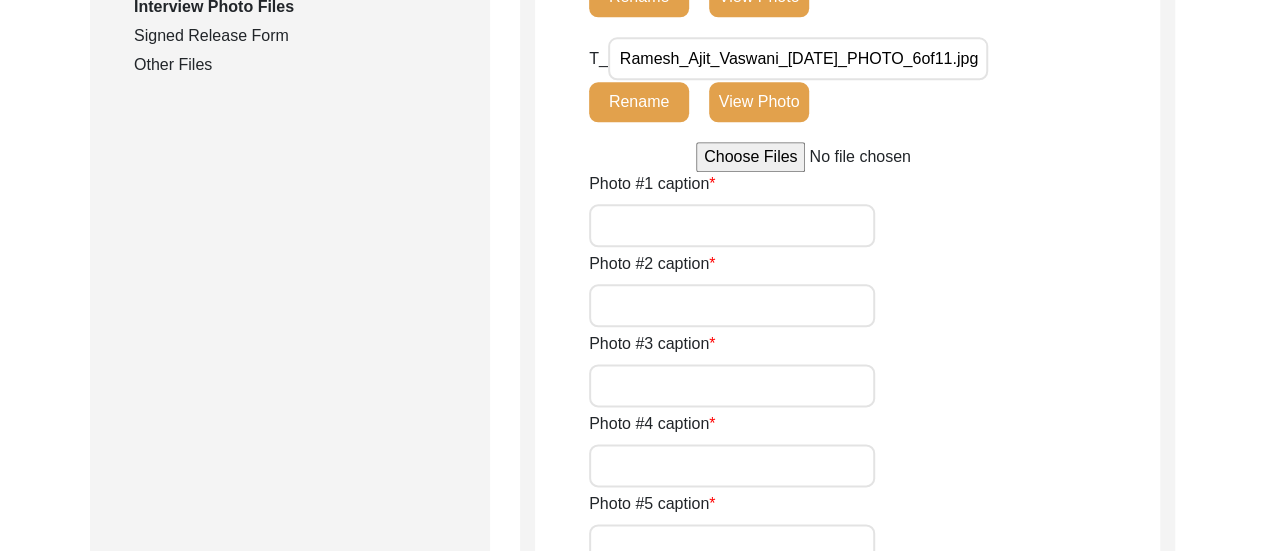 type on "C:\fakepath\Ramesh_Ajit_Vaswani_[DATE]_PHOTO_7of11.jpg" 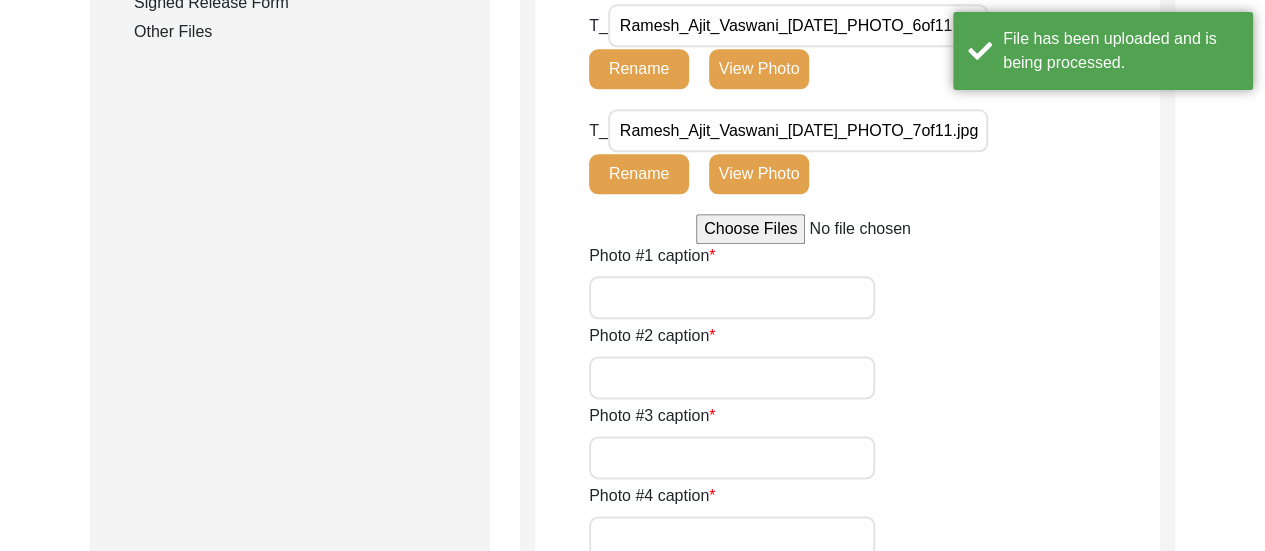 scroll, scrollTop: 1104, scrollLeft: 0, axis: vertical 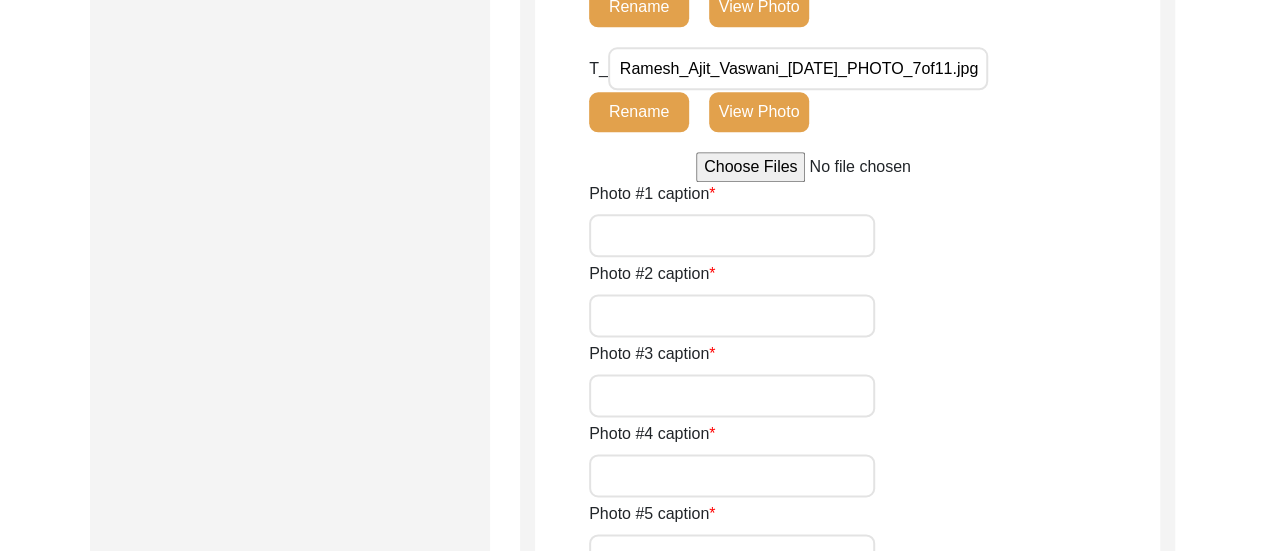 click at bounding box center (847, 167) 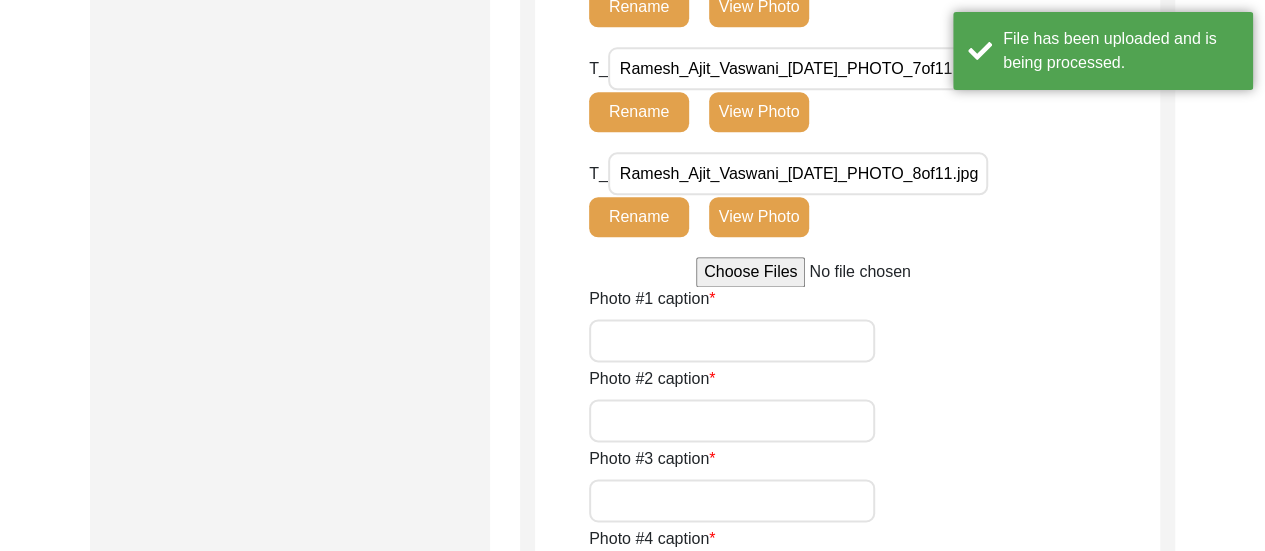 click at bounding box center [847, 272] 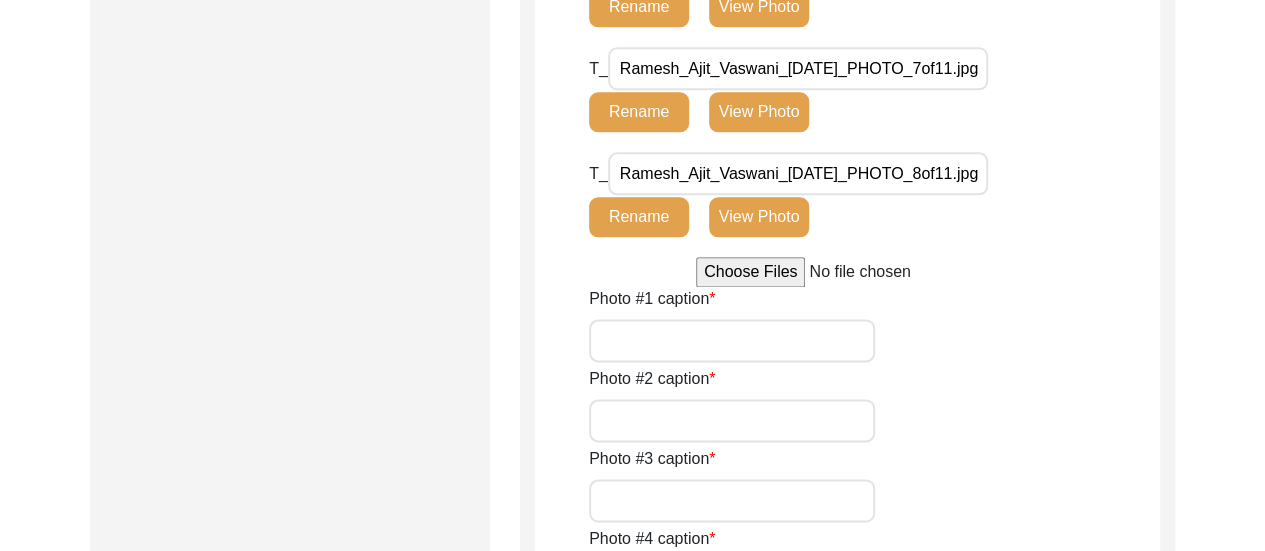 type on "C:\fakepath\Ramesh_Ajit_Vaswani_[DATE]_PHOTO_9of11.jpg" 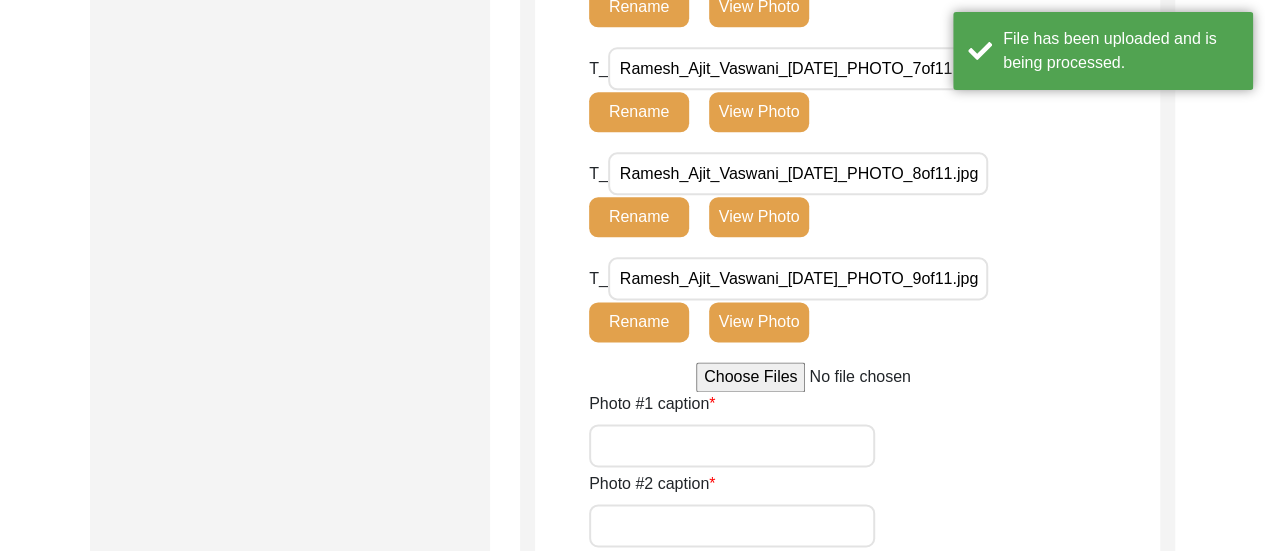 click at bounding box center [847, 377] 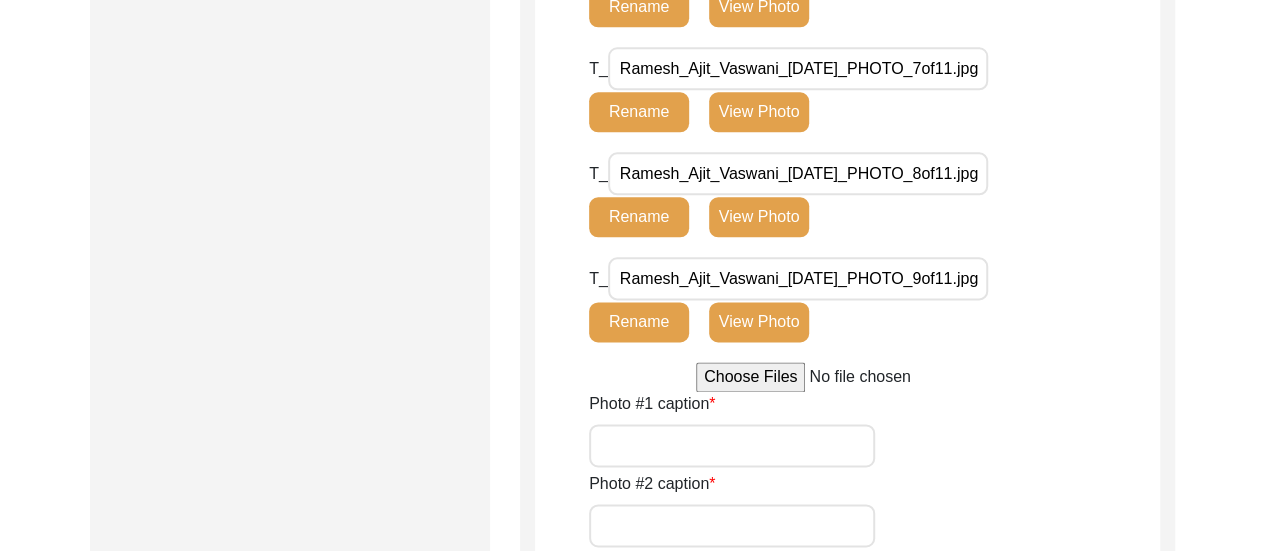 type on "C:\fakepath\Ramesh_Ajit_Vaswani_[DATE]_PHOTO_10of11.jpg" 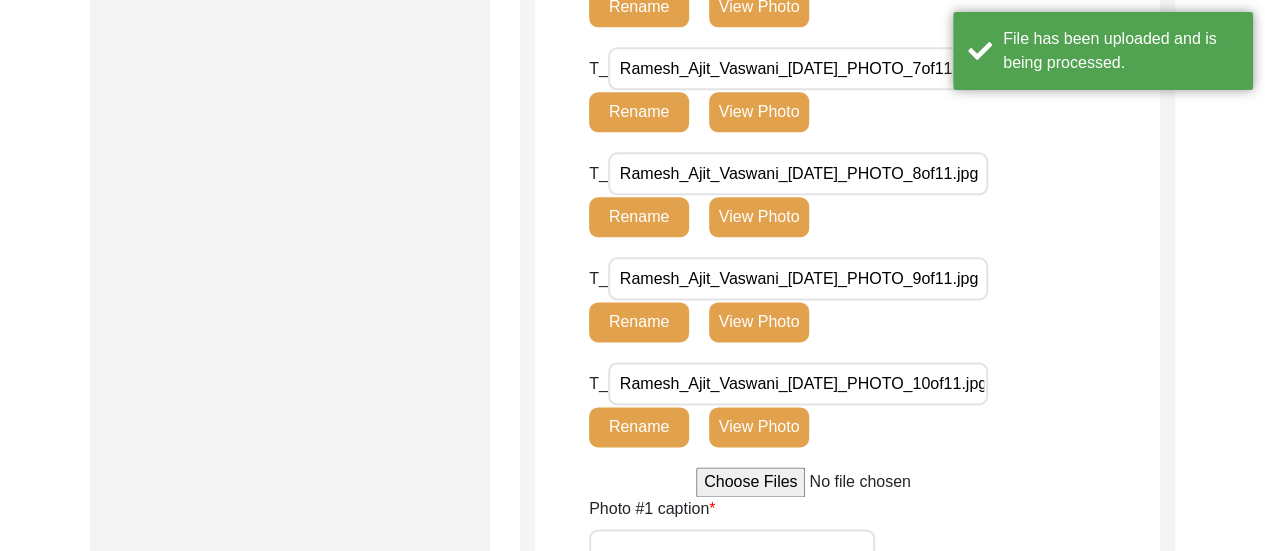 click at bounding box center (847, 482) 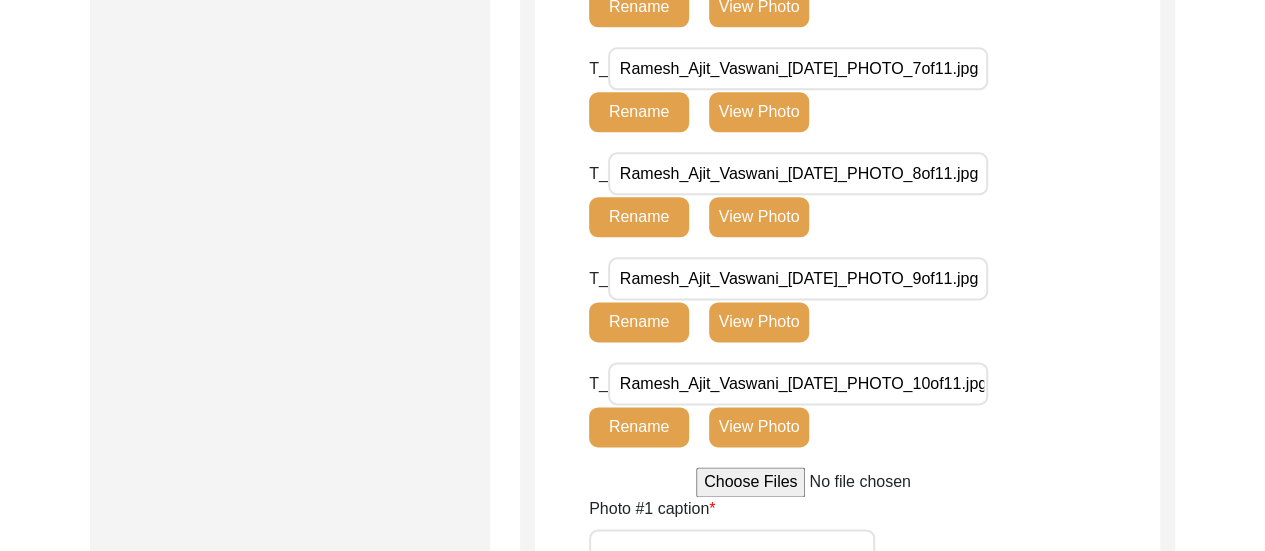 type on "C:\fakepath\Ramesh_Ajit_Vaswani_[DATE]_PHOTO_11of11.jpg" 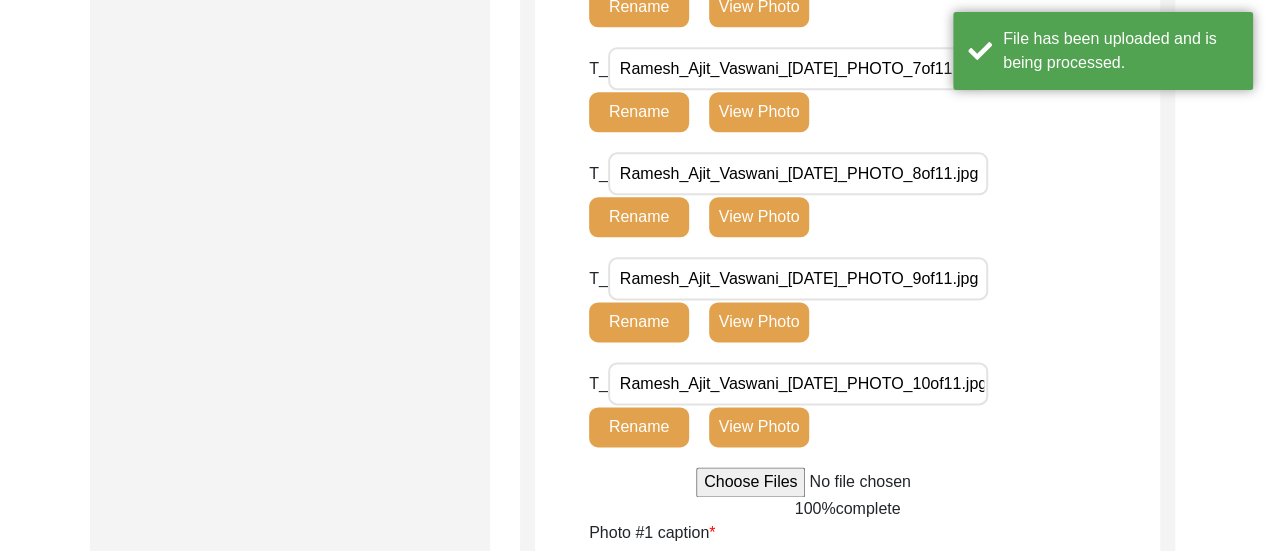 type 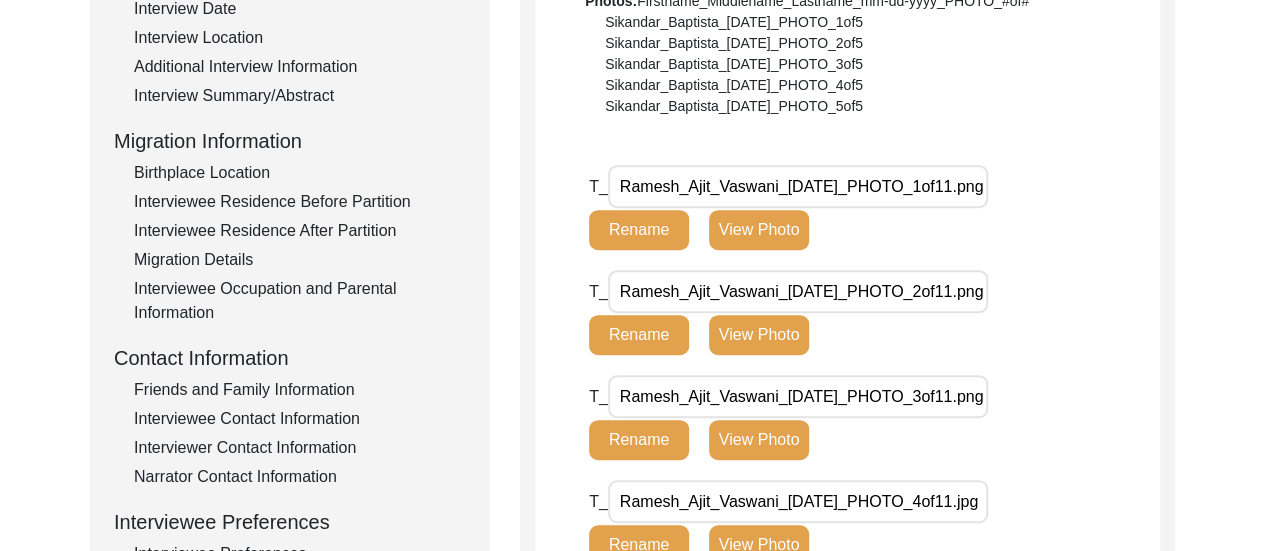 scroll, scrollTop: 404, scrollLeft: 0, axis: vertical 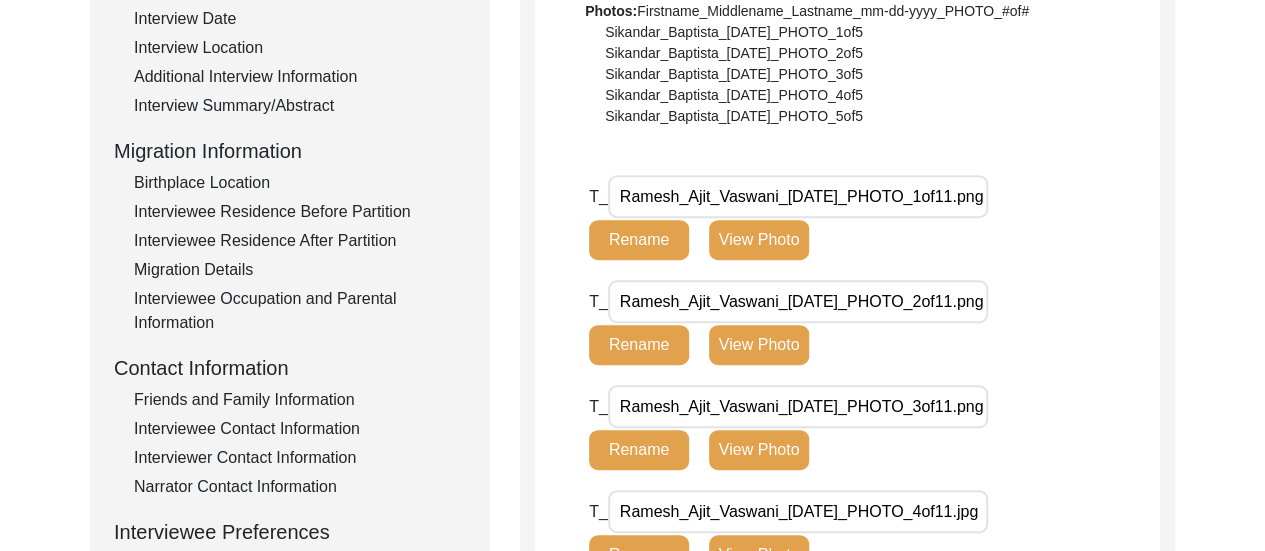 click on "View Photo" 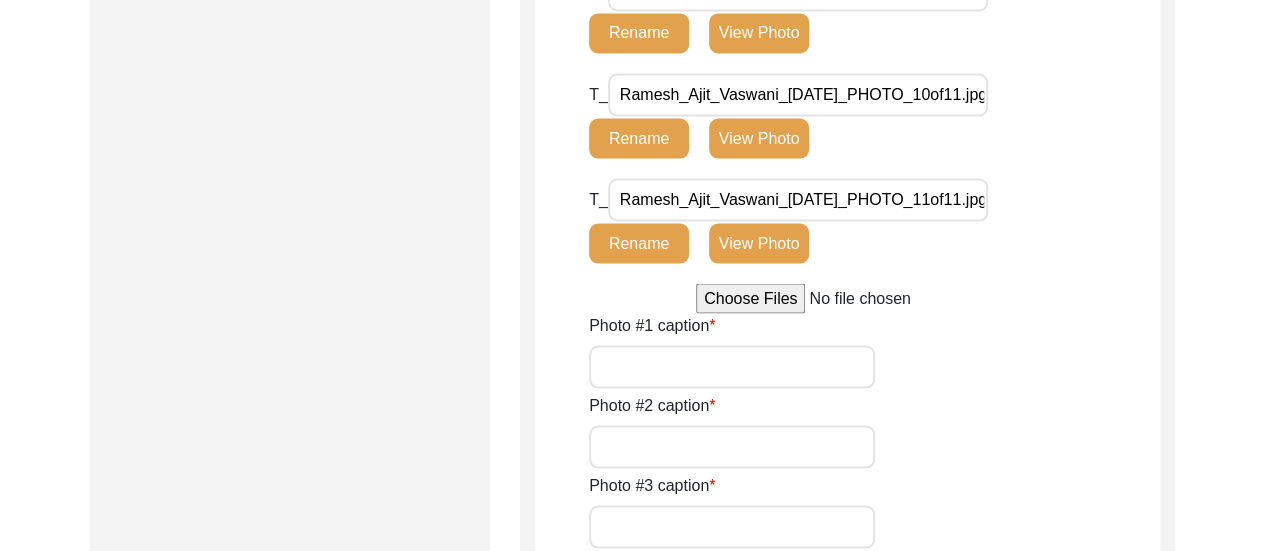 scroll, scrollTop: 2015, scrollLeft: 0, axis: vertical 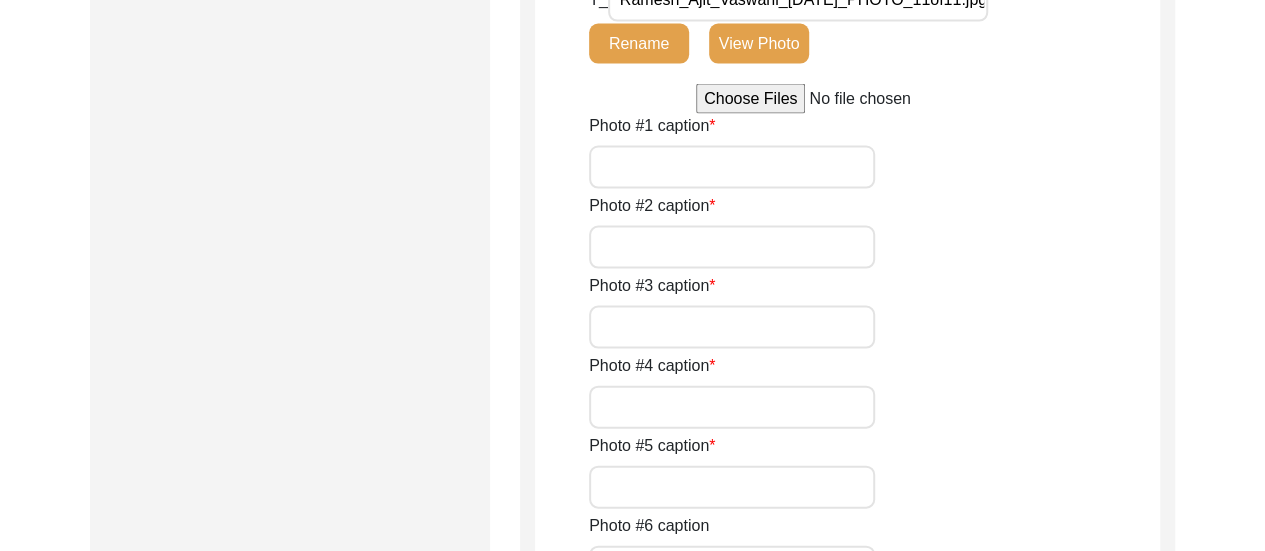 click on "Photo #1 caption" at bounding box center (732, 167) 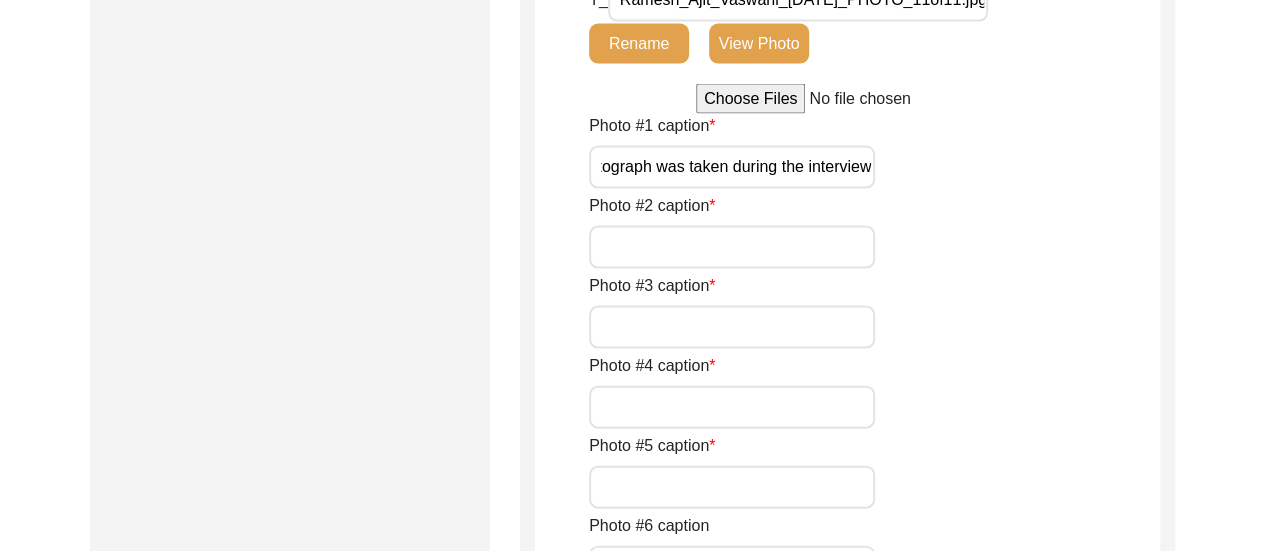 scroll, scrollTop: 0, scrollLeft: 68, axis: horizontal 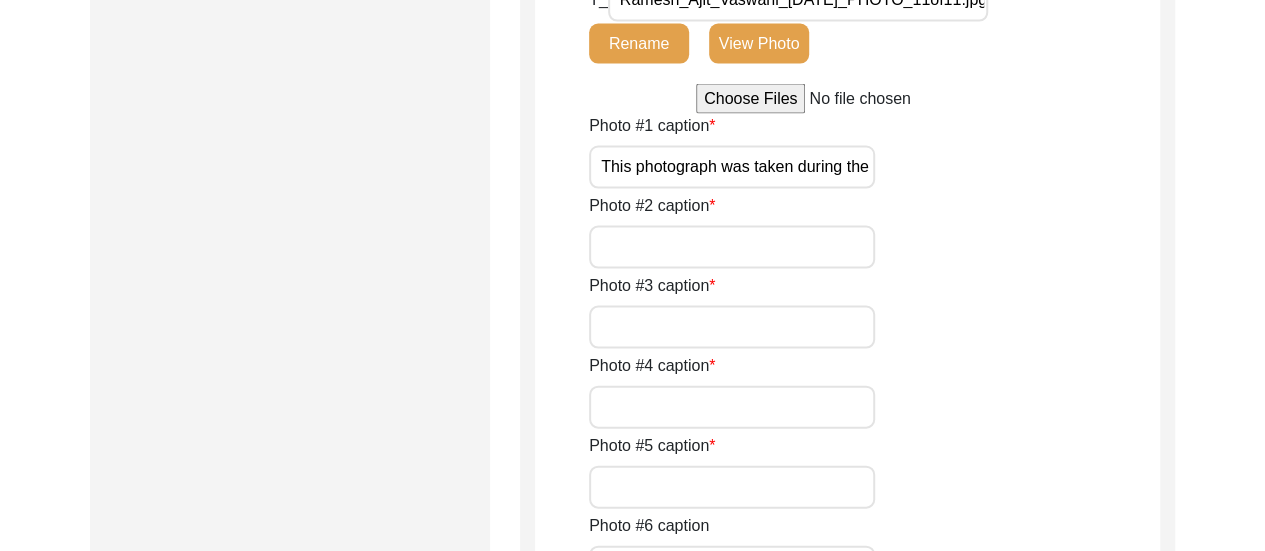 click on "Photo #2 caption" at bounding box center (732, 247) 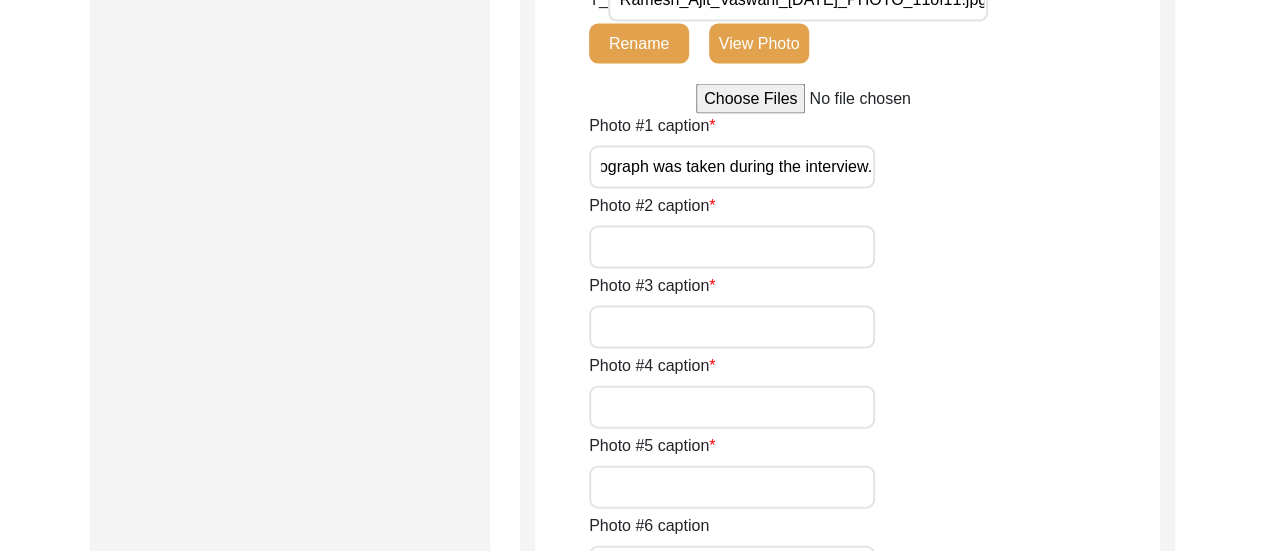 drag, startPoint x: 602, startPoint y: 166, endPoint x: 896, endPoint y: 170, distance: 294.02722 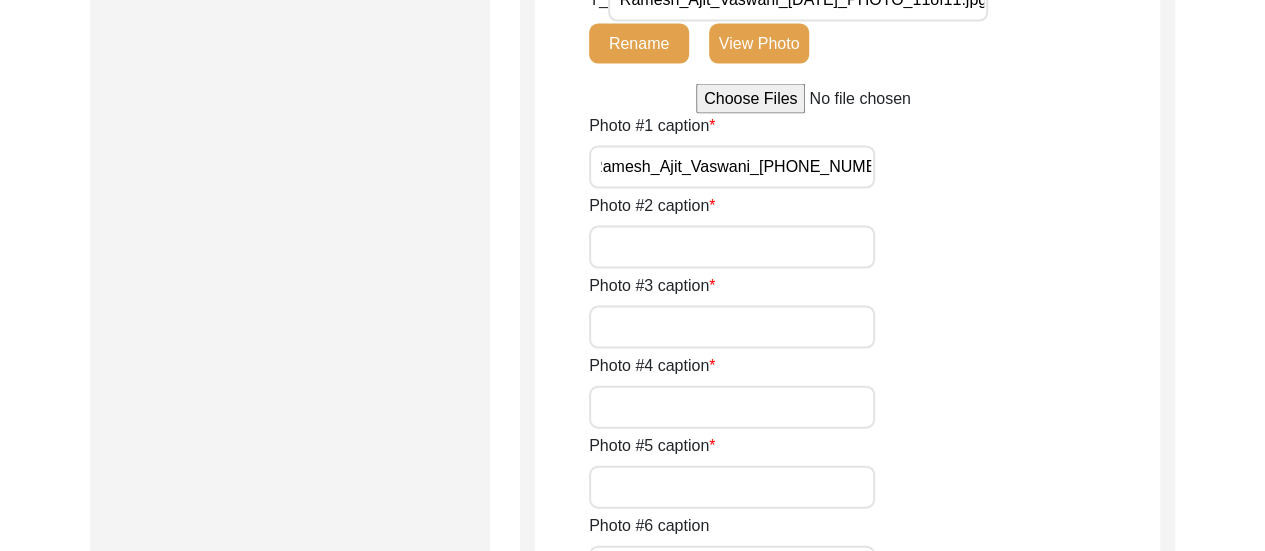 scroll, scrollTop: 0, scrollLeft: 0, axis: both 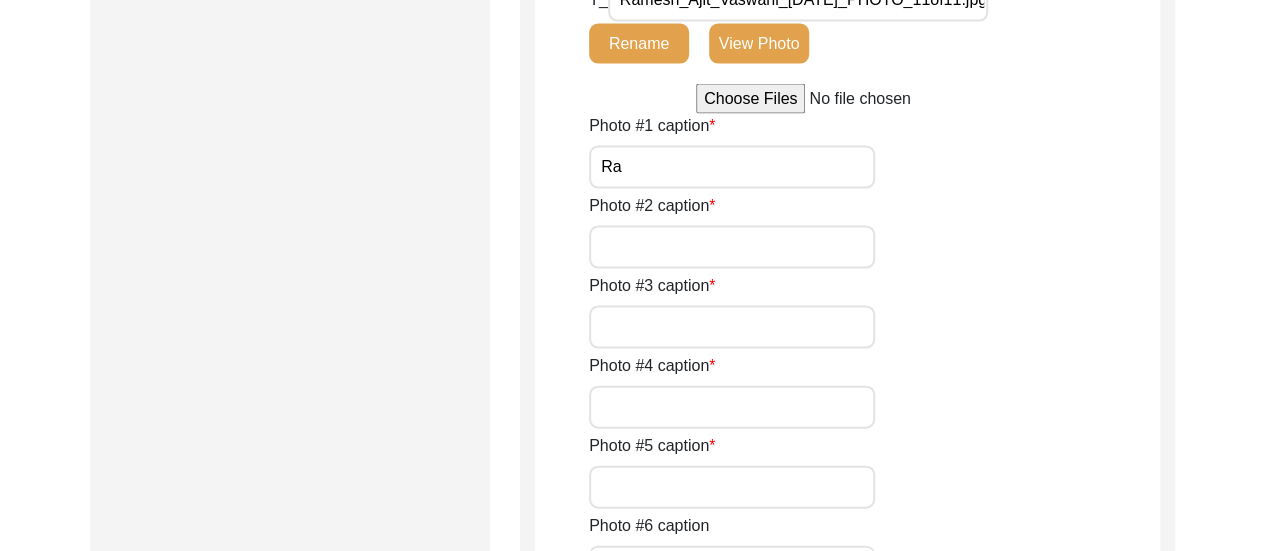 type on "R" 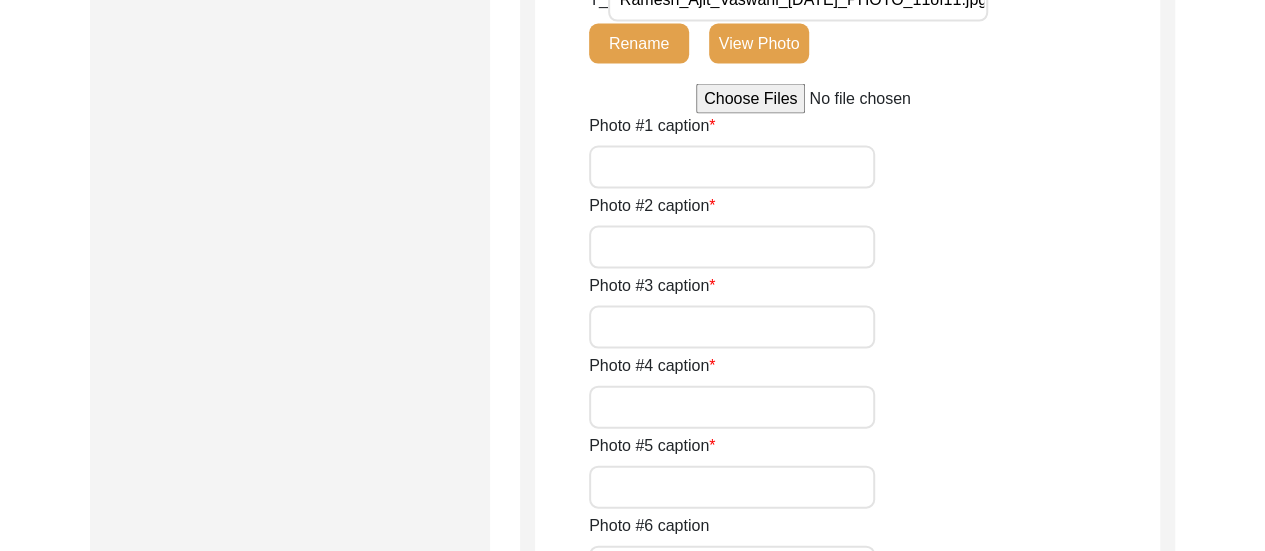type on "t" 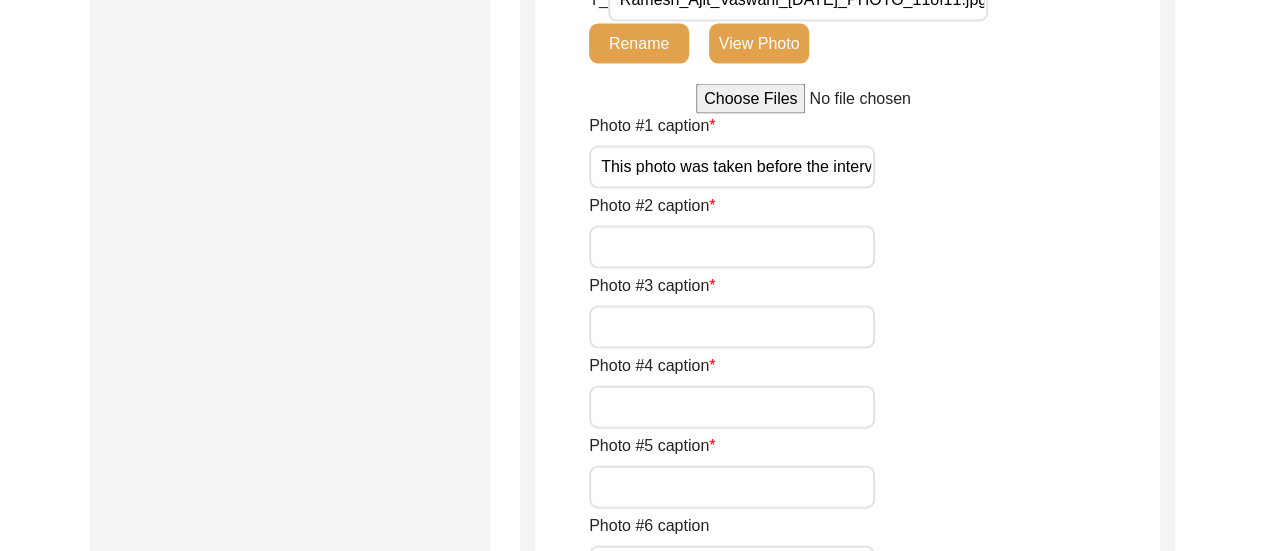 click on "This photo was taken before the interview, when the interviewee was reading newspaper." at bounding box center (732, 167) 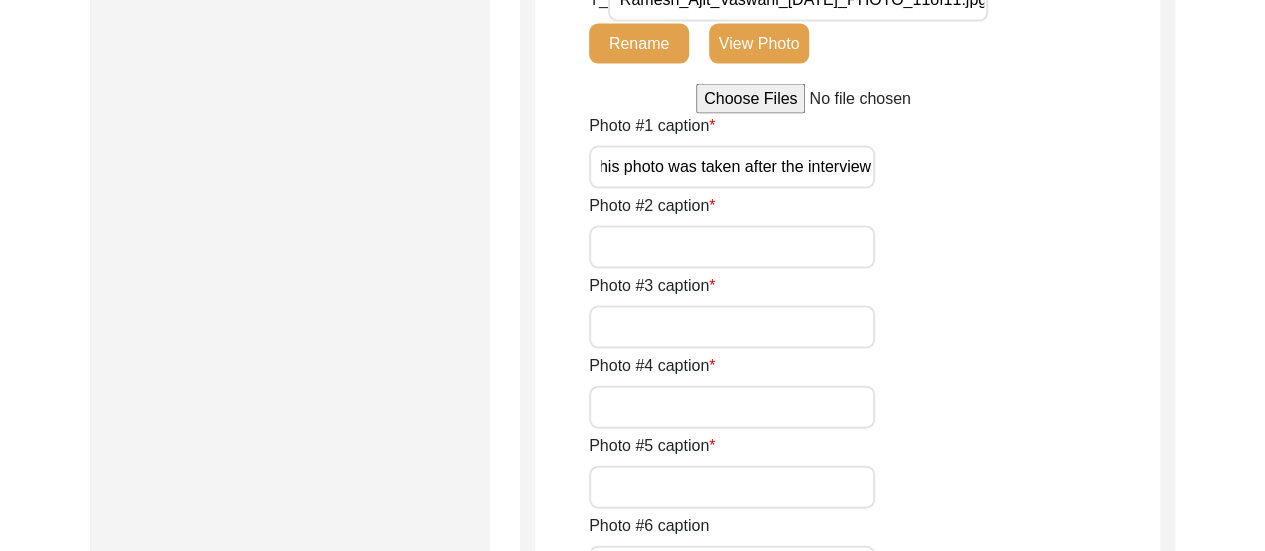 scroll, scrollTop: 0, scrollLeft: 15, axis: horizontal 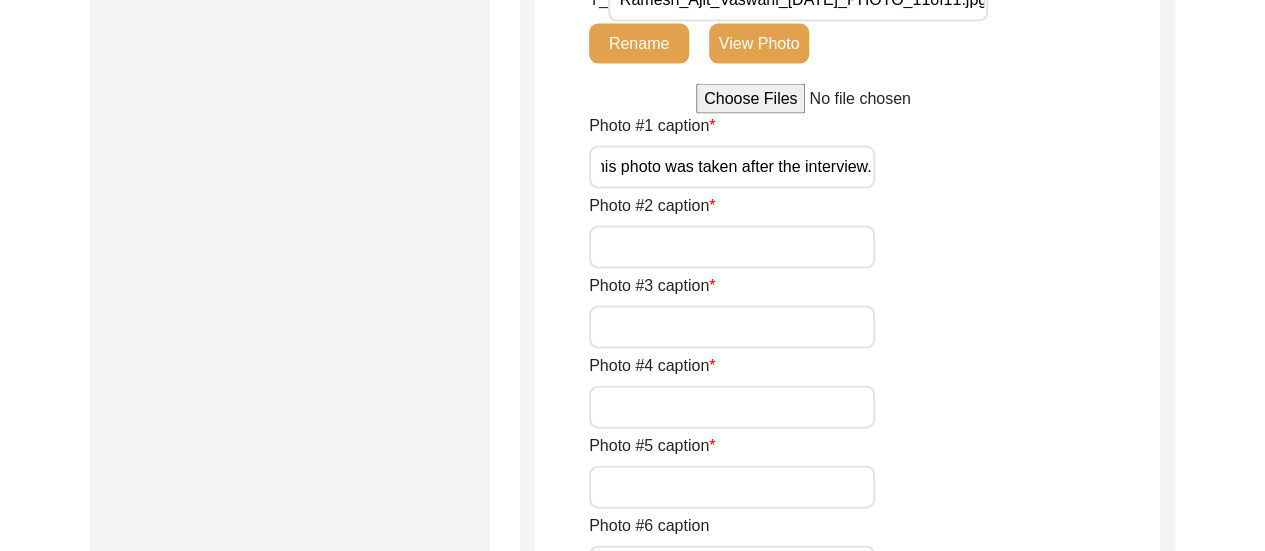 click on "This photo was taken after the interview." at bounding box center [732, 167] 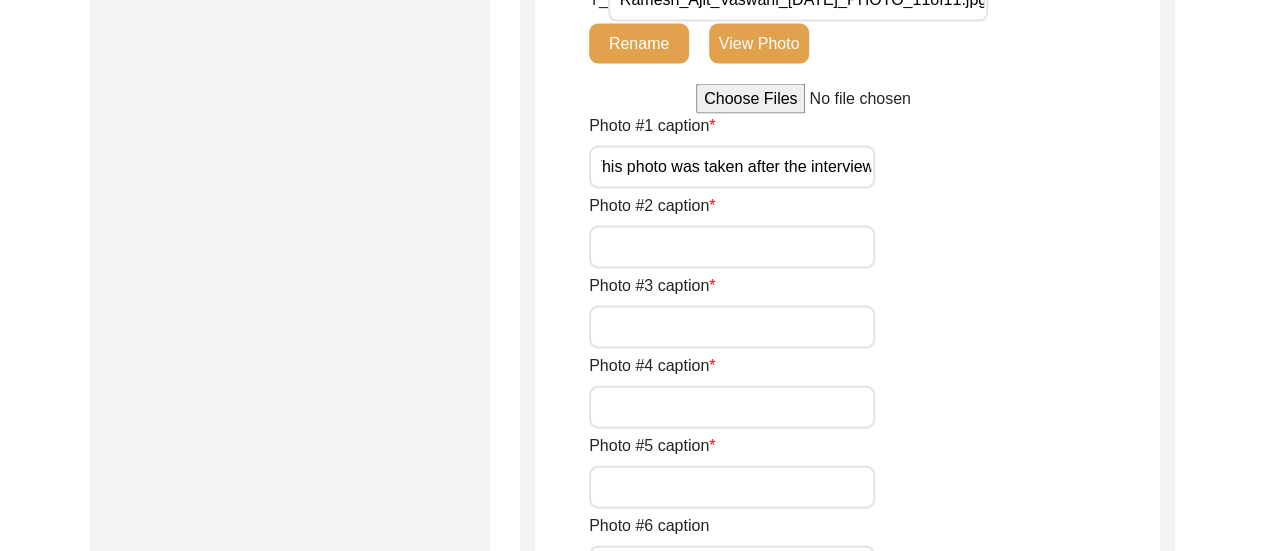 click on "This photo was taken after the interview." at bounding box center [732, 167] 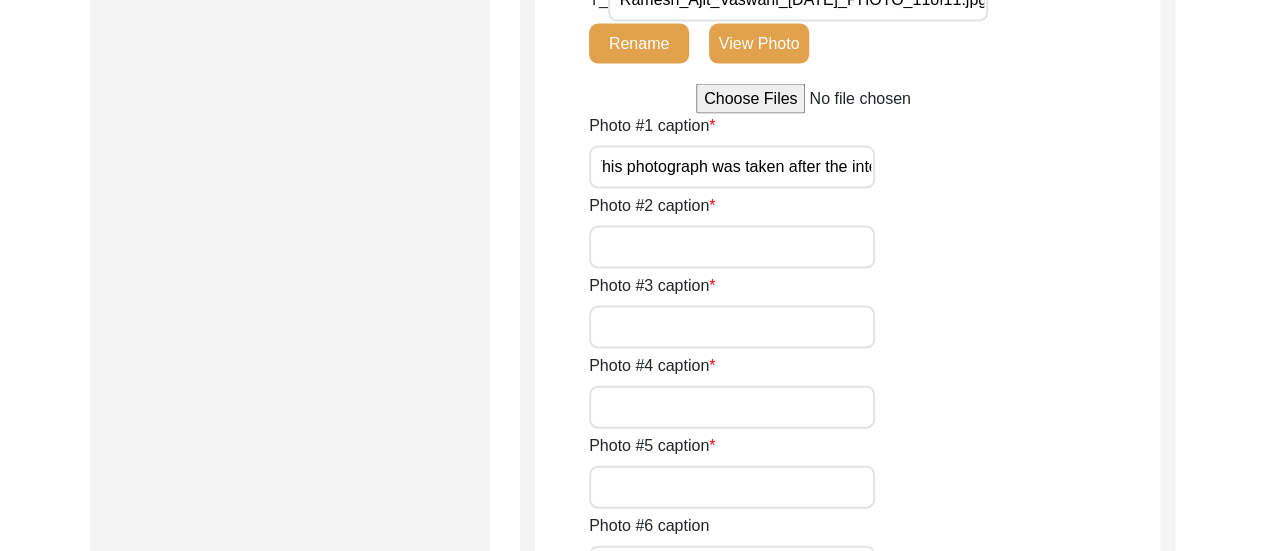 click on "This photograph was taken after the interview." at bounding box center (732, 167) 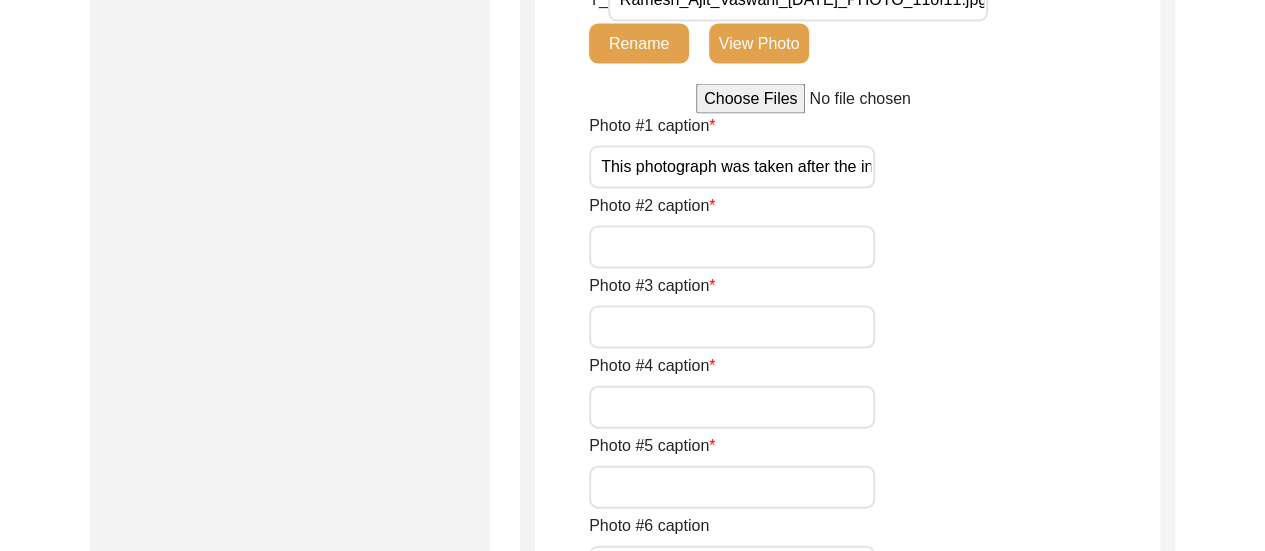 scroll, scrollTop: 0, scrollLeft: 56, axis: horizontal 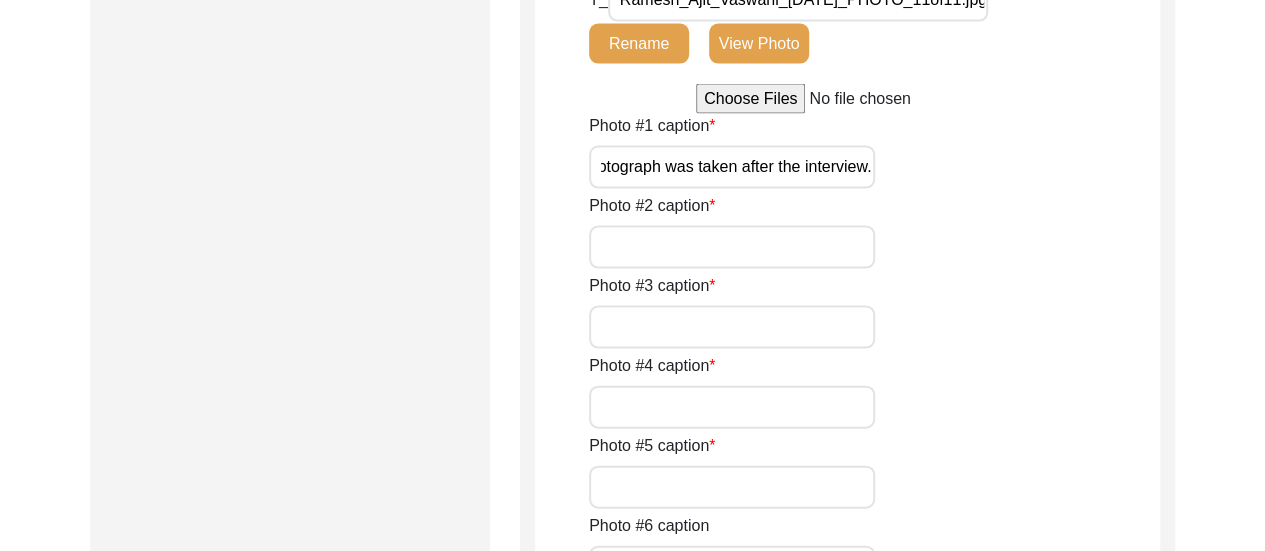 drag, startPoint x: 598, startPoint y: 164, endPoint x: 909, endPoint y: 169, distance: 311.0402 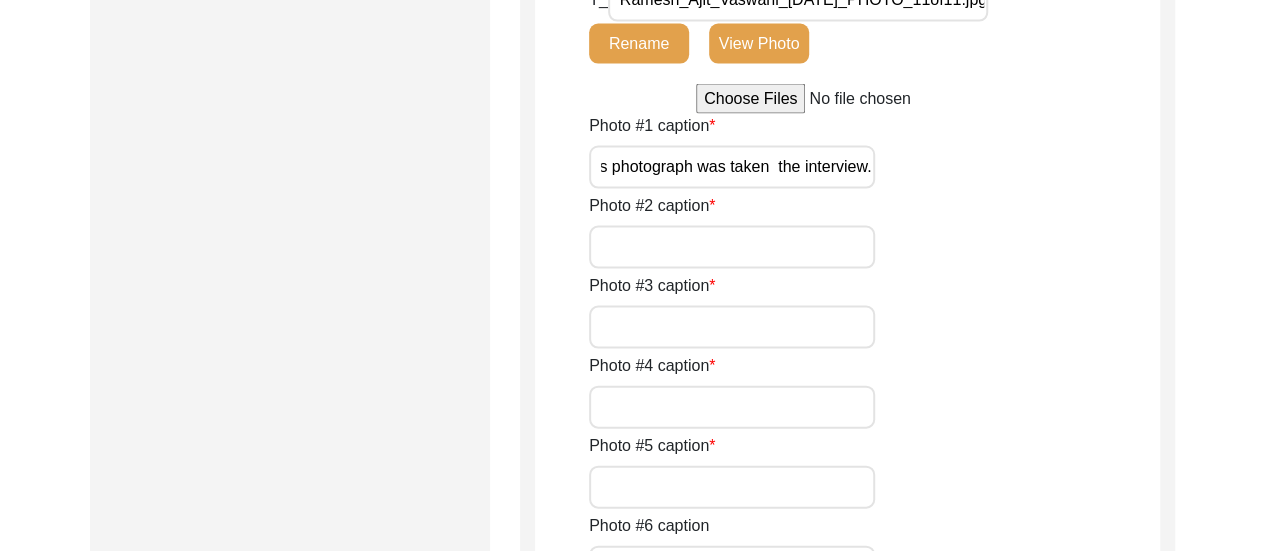 scroll, scrollTop: 0, scrollLeft: 24, axis: horizontal 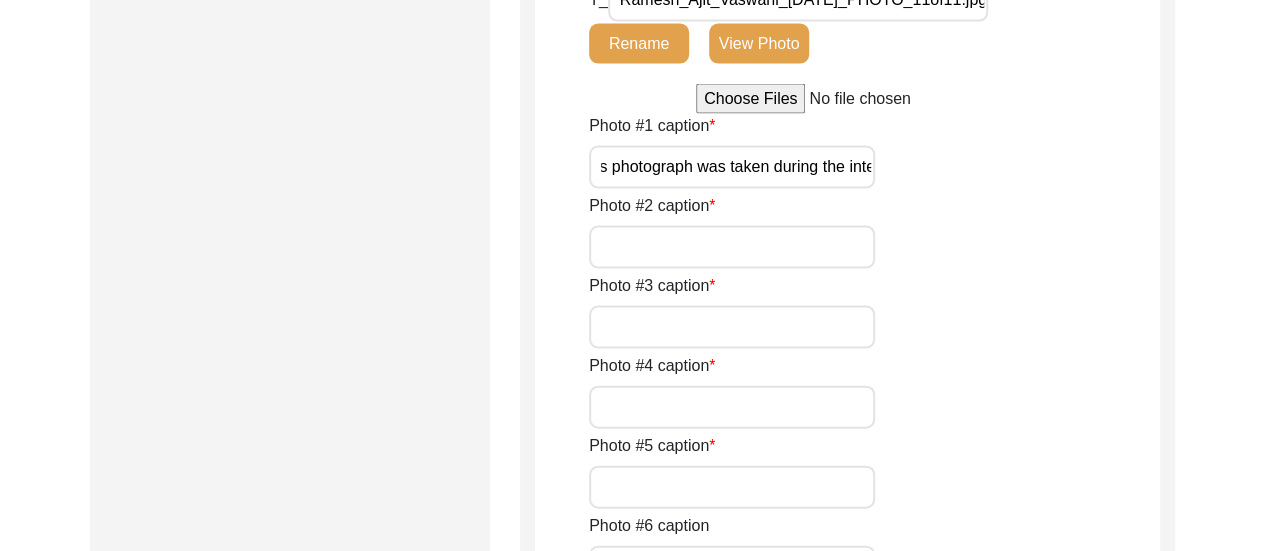 click on "This photograph was taken during the interview." at bounding box center (732, 167) 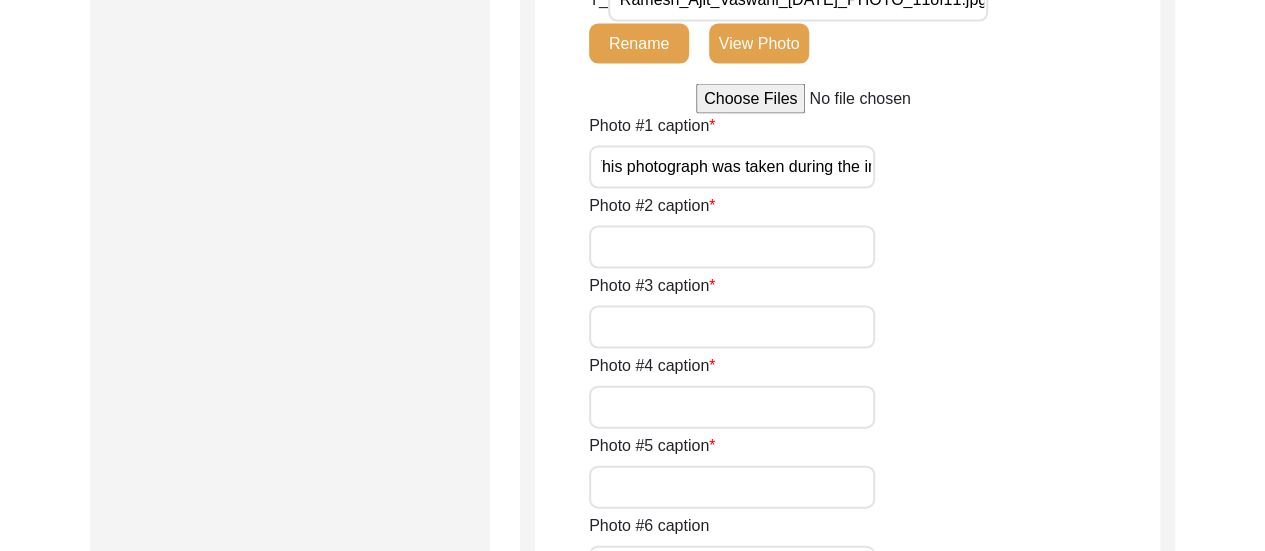 scroll, scrollTop: 0, scrollLeft: 0, axis: both 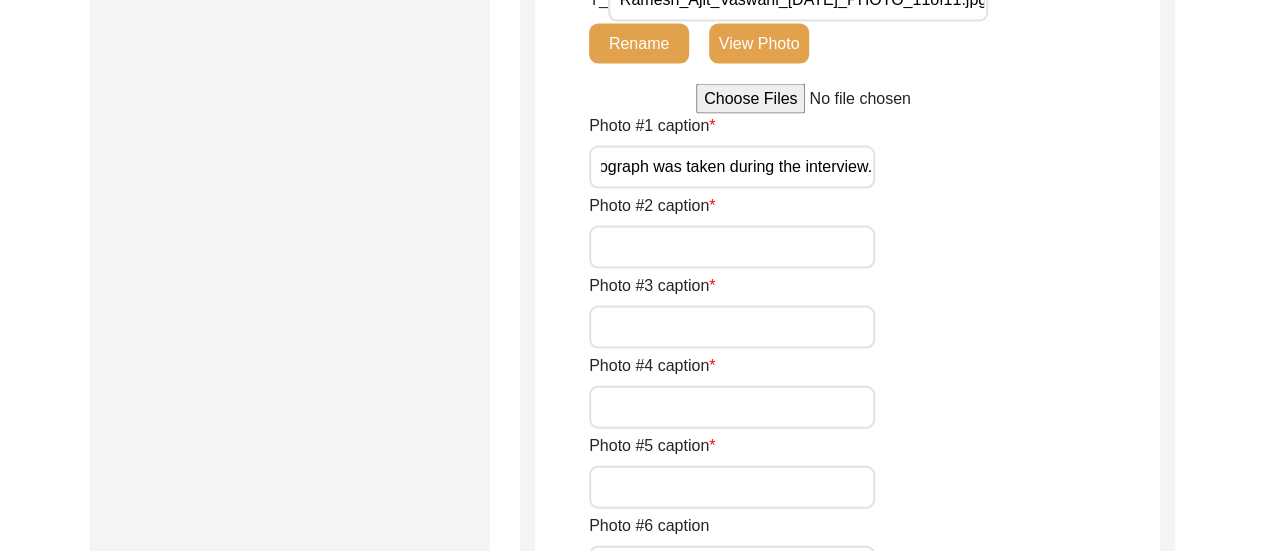 drag, startPoint x: 598, startPoint y: 161, endPoint x: 903, endPoint y: 184, distance: 305.866 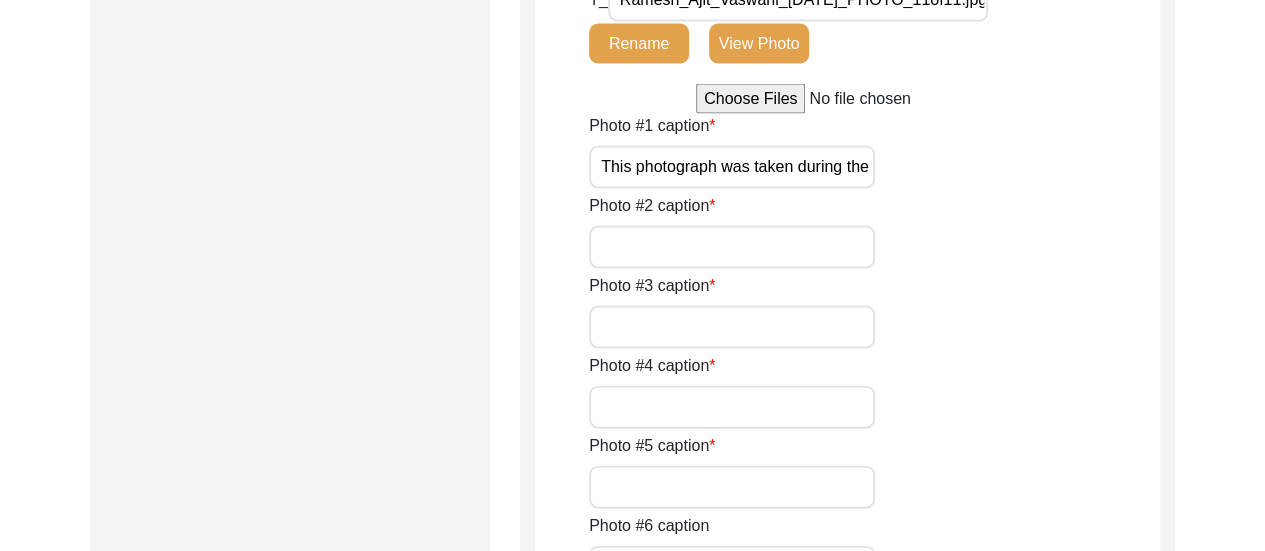 click on "Photo #2 caption" at bounding box center (732, 247) 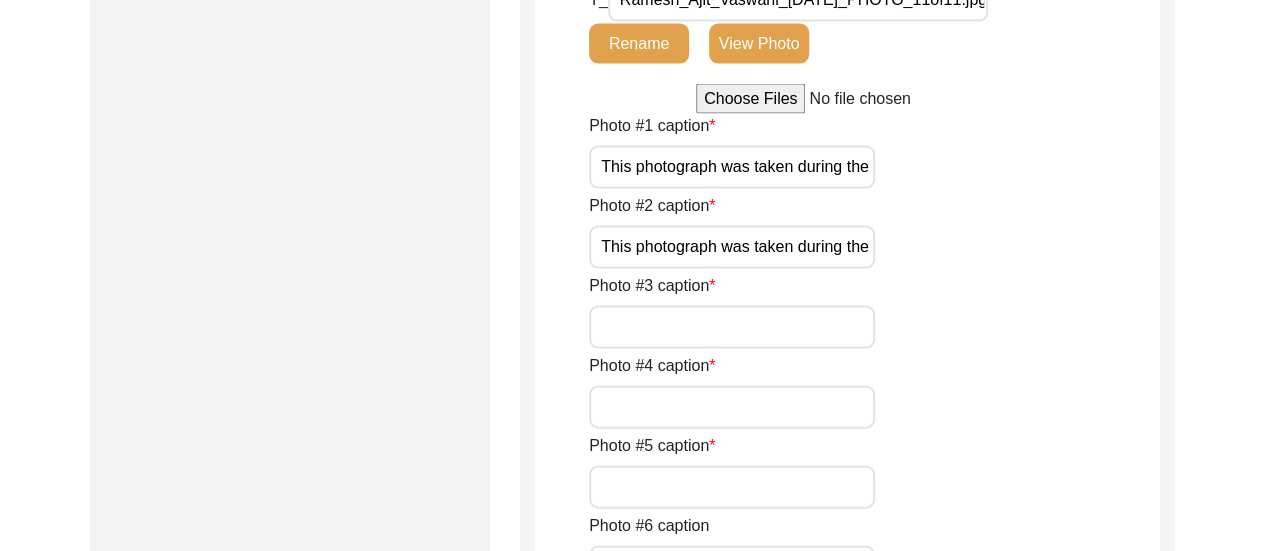 scroll, scrollTop: 0, scrollLeft: 68, axis: horizontal 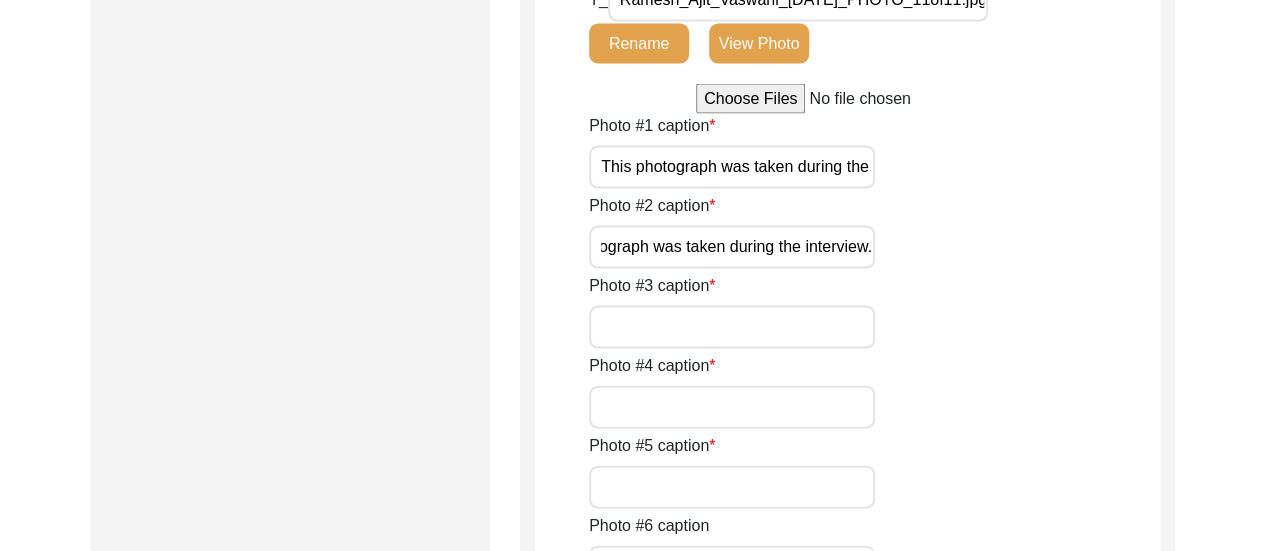 type on "This photograph was taken during the interview." 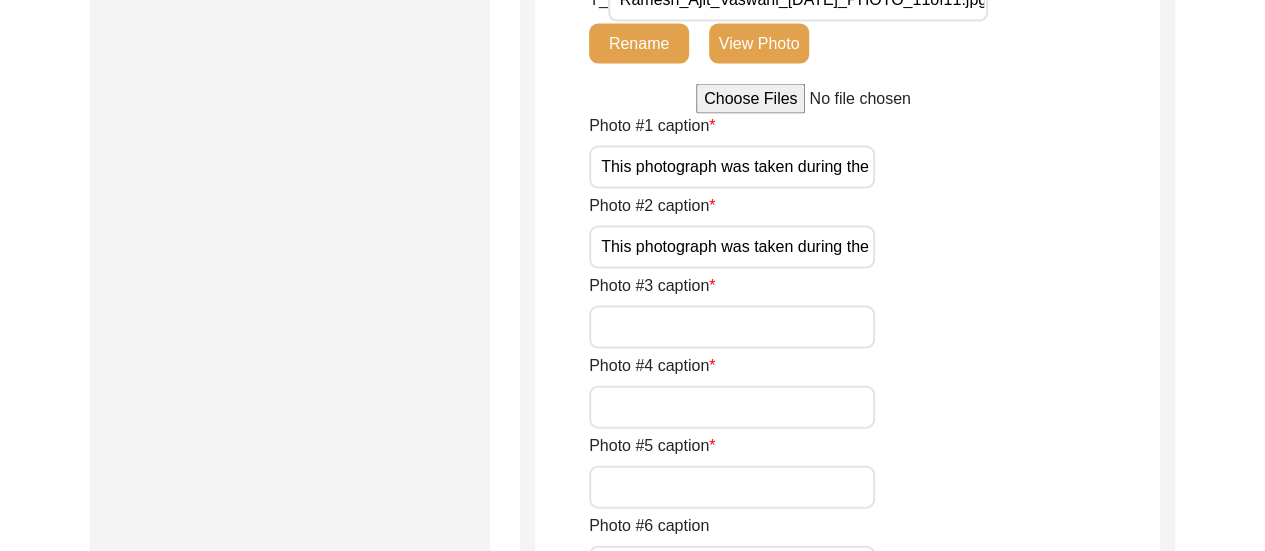 click on "Photo #3 caption" at bounding box center [732, 327] 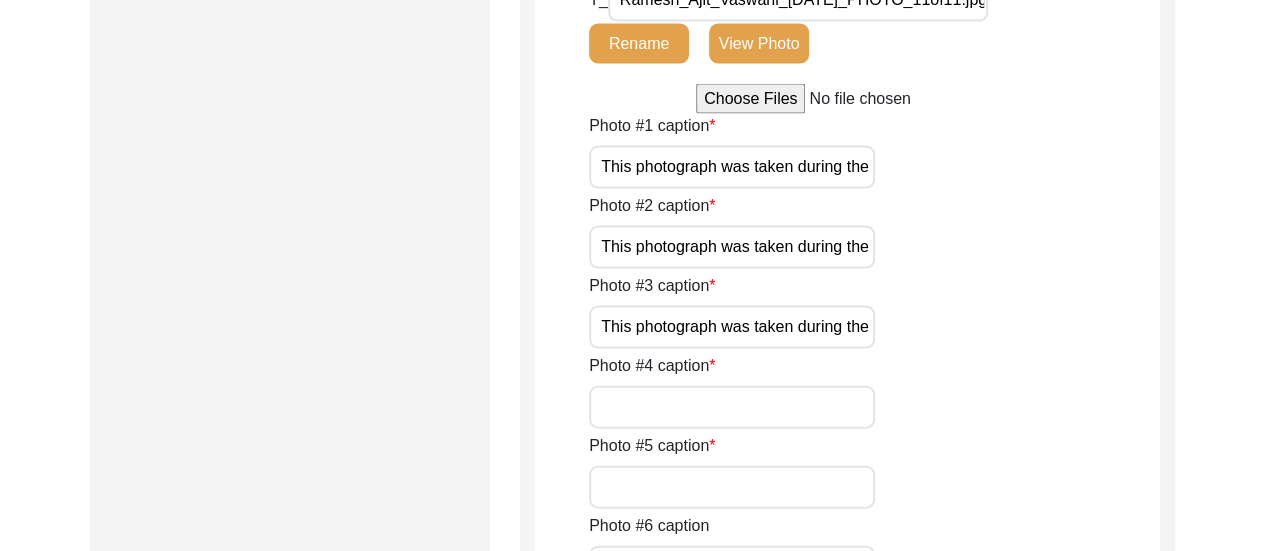 scroll, scrollTop: 0, scrollLeft: 68, axis: horizontal 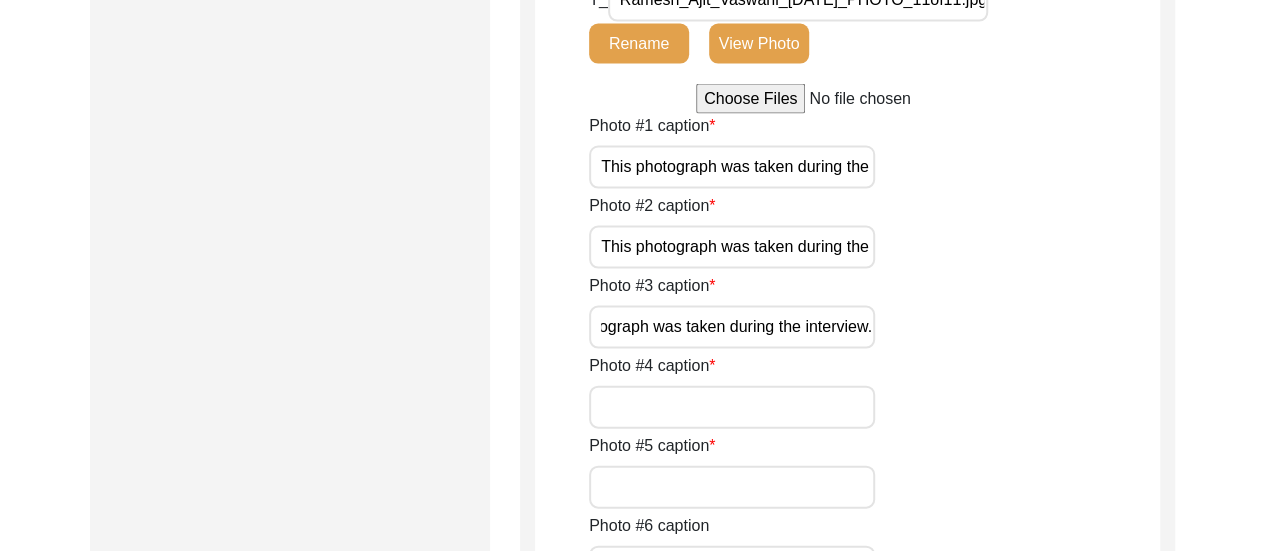 type on "This photograph was taken during the interview." 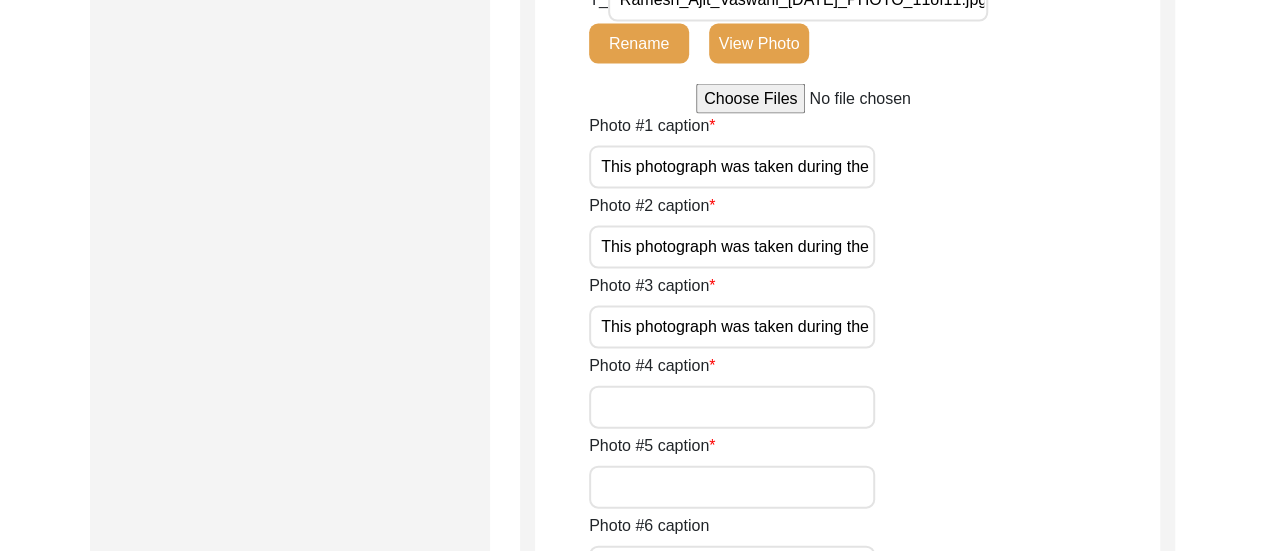 click on "Photo #4 caption" 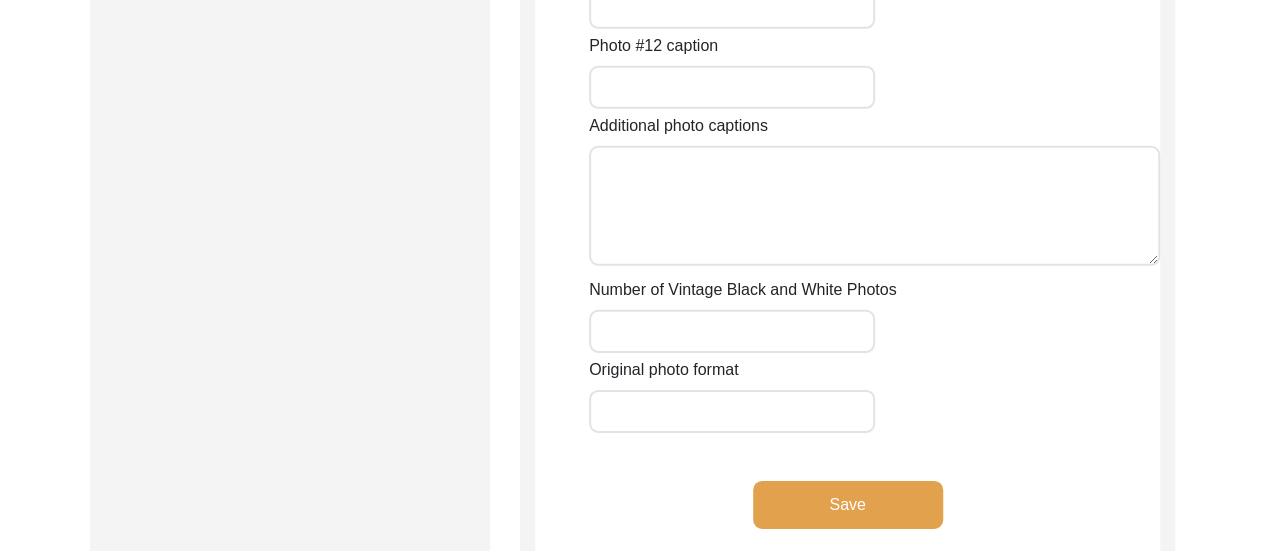scroll, scrollTop: 3015, scrollLeft: 0, axis: vertical 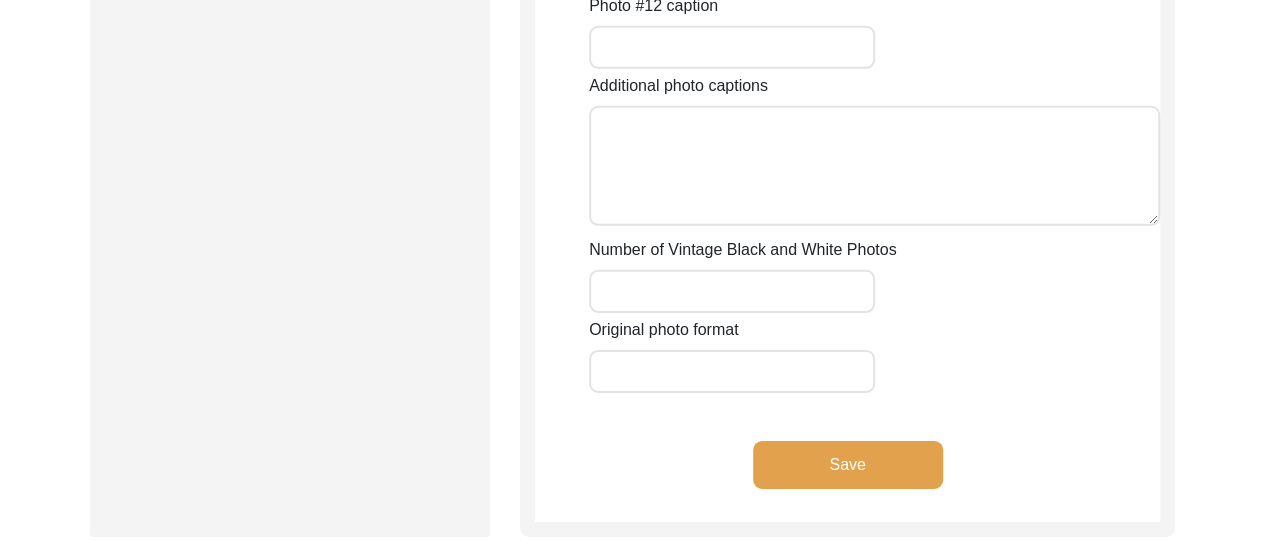 click on "Original photo format" at bounding box center (732, 371) 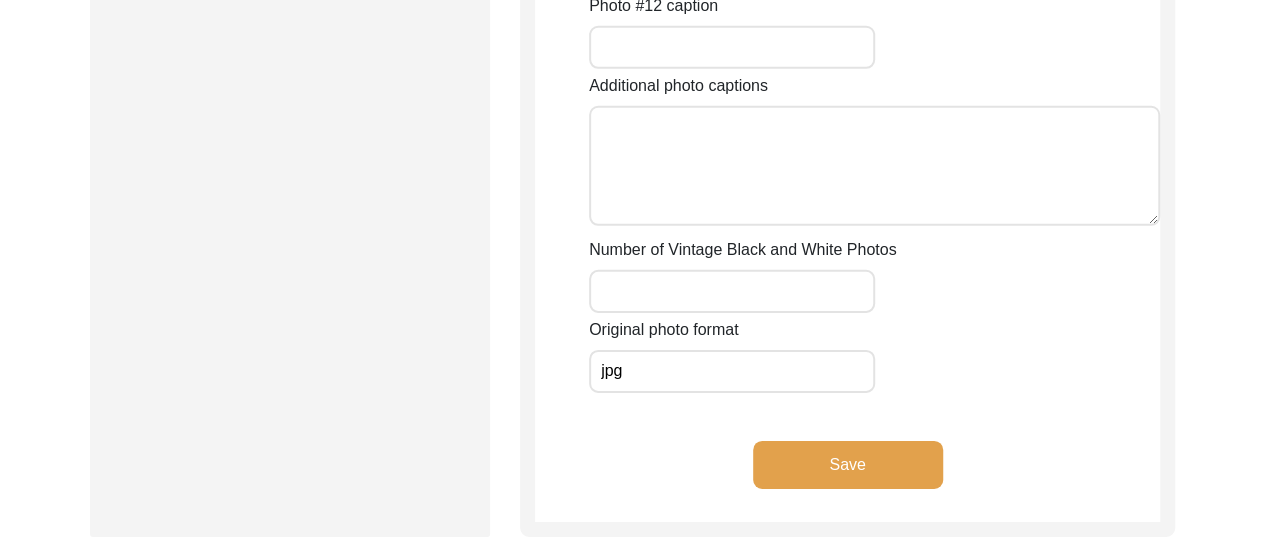 type on "jpg" 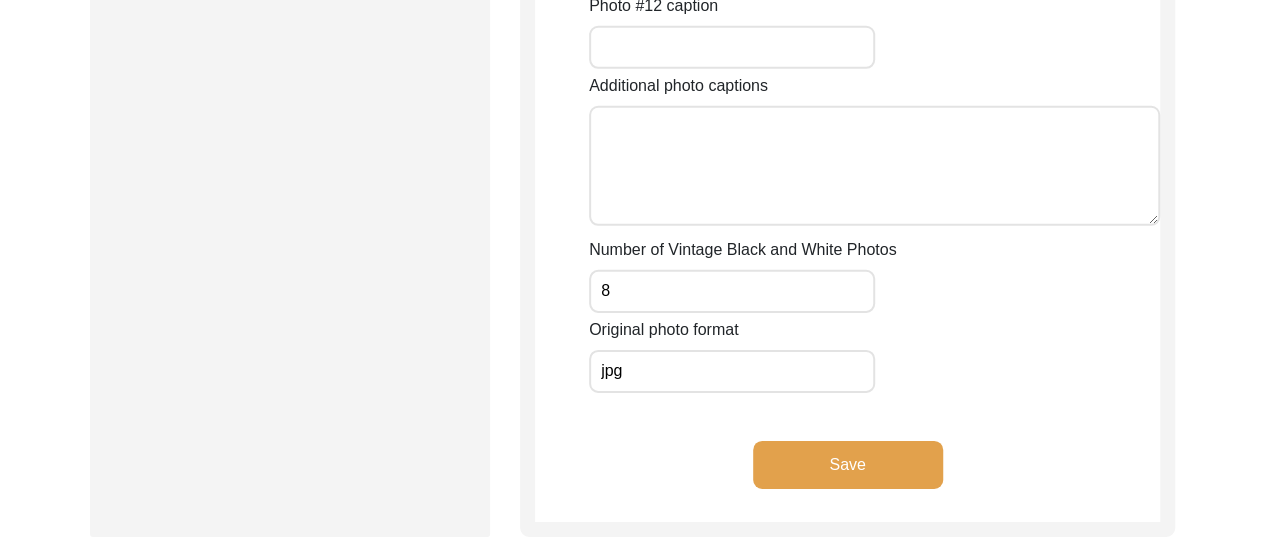 type on "8" 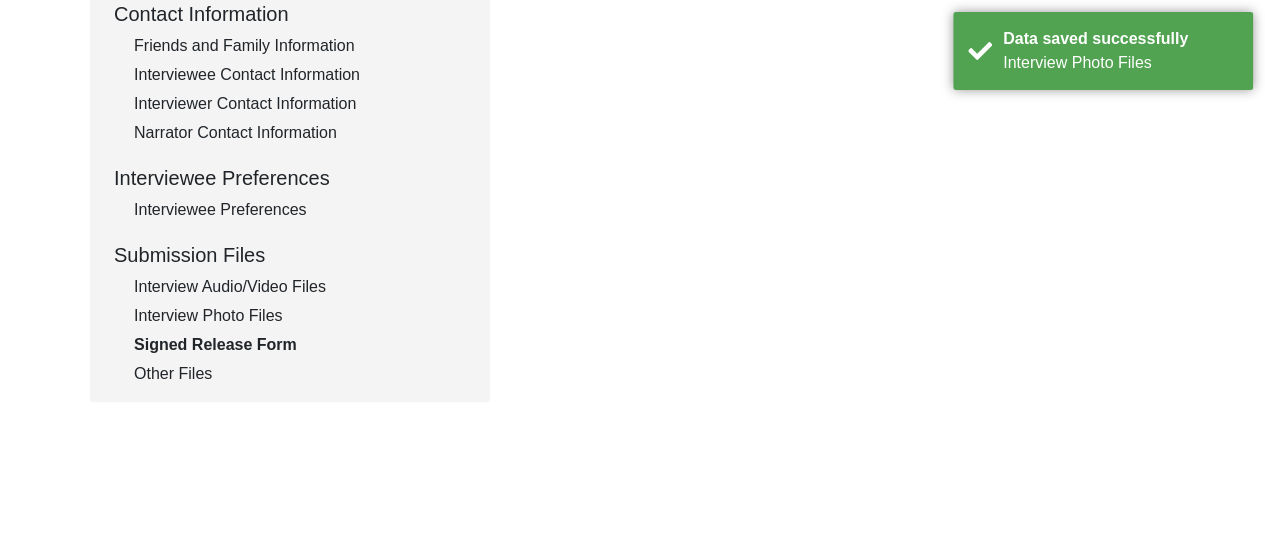 scroll, scrollTop: 760, scrollLeft: 0, axis: vertical 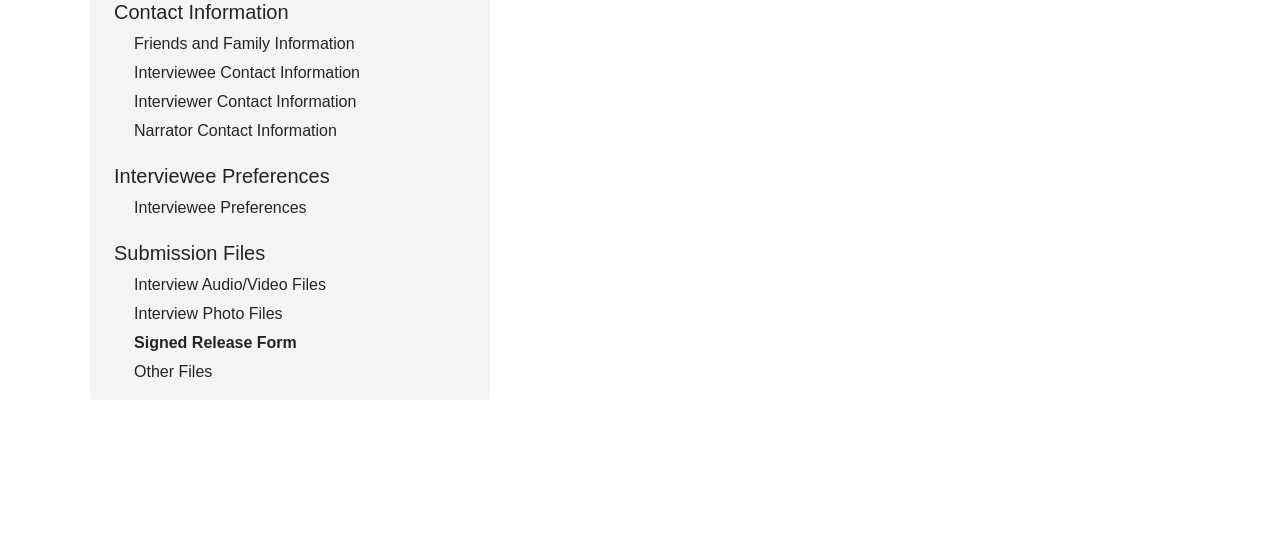 click on "Interview Audio/Video Files" 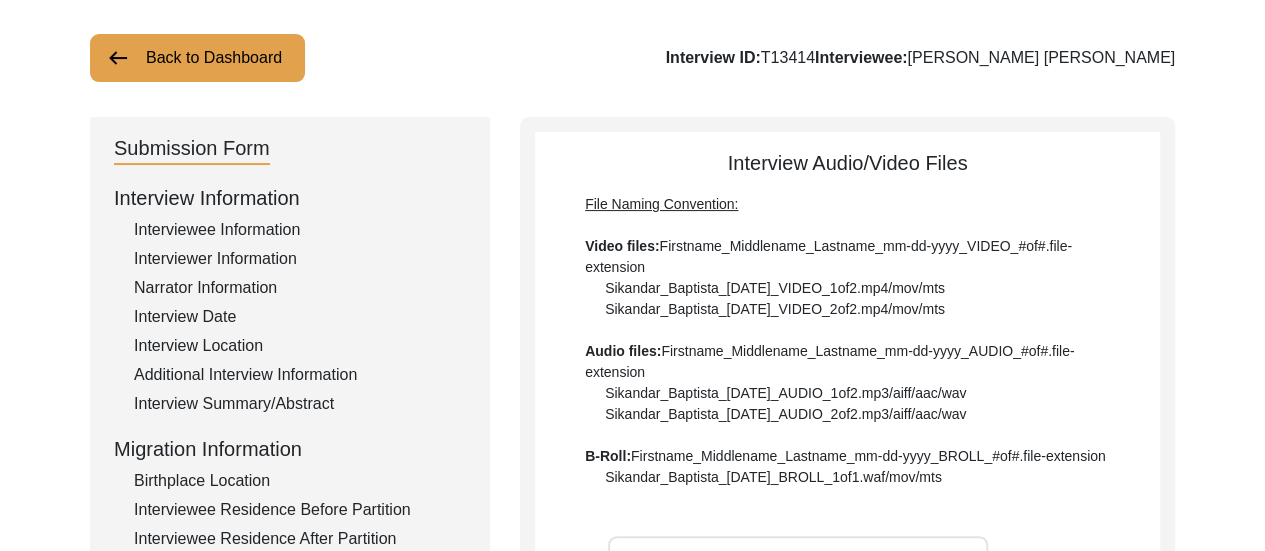 scroll, scrollTop: 0, scrollLeft: 0, axis: both 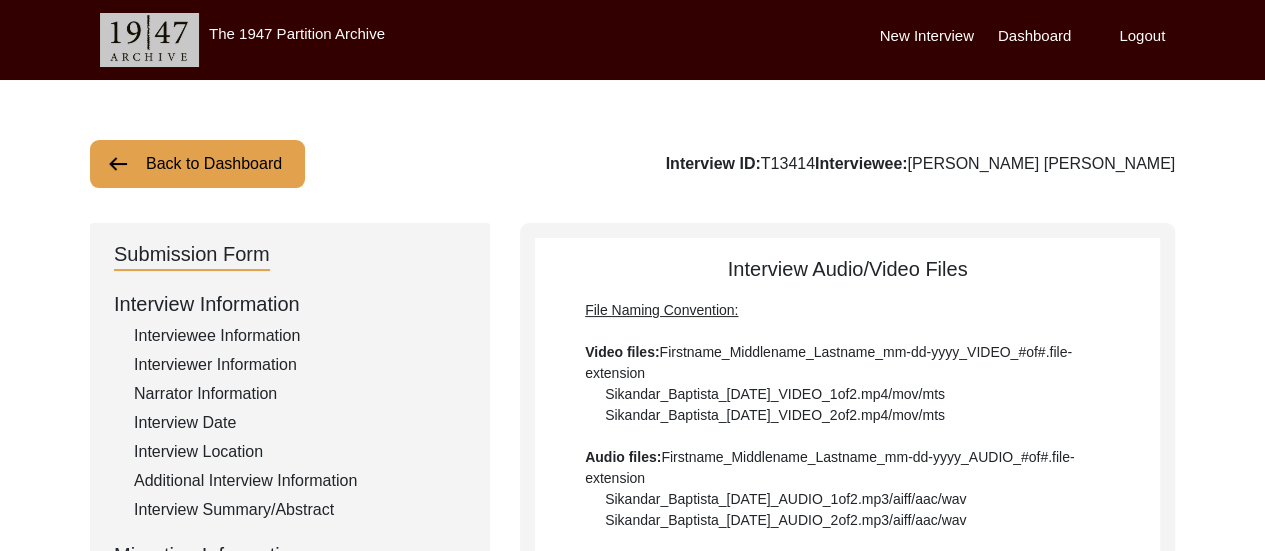 click on "Dashboard" at bounding box center (1034, 36) 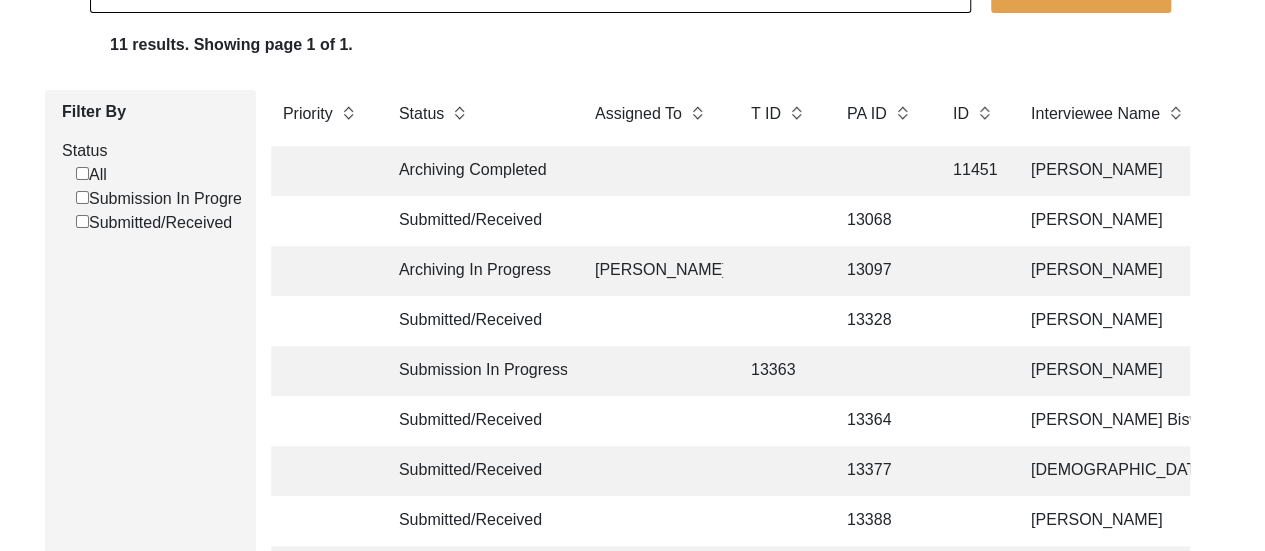 scroll, scrollTop: 240, scrollLeft: 0, axis: vertical 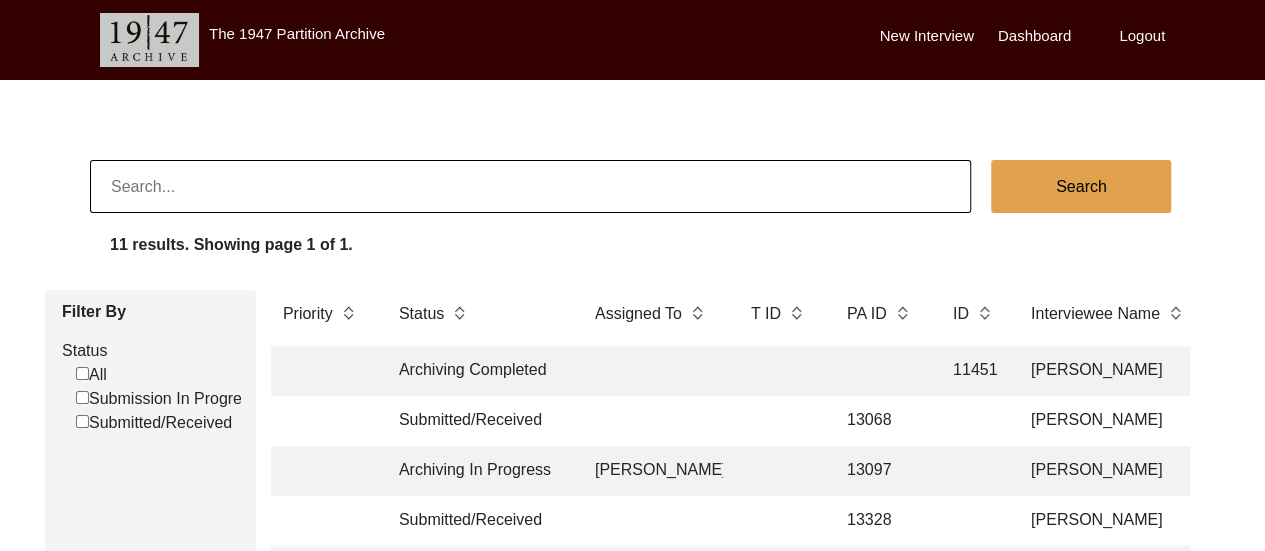 click on "The 1947 Partition Archive New Interview Dashboard Logout Search 11 results. Showing page 1 of 1. Filter By Status  All   Submission In Progress   Submitted/Received  Priority Status Assigned To T ID PA ID ID Interviewee Name Interviewer Interview location (City, State/Province, Country) Interview Date Gender of interviewee Interviewee Date of Birth Interviewee Religion Interview Languages "Migrated From (Village/City, State, Country)" "Migrated To (Village/City, State, Country)" POST Form Summary RELEASE Form # Photos of interview Video/Audio Received B-Roll Received Doc & Video confirm email sent Archiving Completed 11451 [PERSON_NAME] [PERSON_NAME] [GEOGRAPHIC_DATA], [GEOGRAPHIC_DATA], [GEOGRAPHIC_DATA] [DATE] [DEMOGRAPHIC_DATA] n/a [DEMOGRAPHIC_DATA] Bengali Munshiganj, [GEOGRAPHIC_DATA], [GEOGRAPHIC_DATA] [GEOGRAPHIC_DATA], [GEOGRAPHIC_DATA], [GEOGRAPHIC_DATA] yes Submitted/Received 13068 [PERSON_NAME] [PERSON_NAME] [GEOGRAPHIC_DATA], [GEOGRAPHIC_DATA], [GEOGRAPHIC_DATA] [DATE] [DEMOGRAPHIC_DATA] [DATE] [DEMOGRAPHIC_DATA] Bengali n/a n/a Archiving In Progress [PERSON_NAME] 13097 [PERSON_NAME] [PERSON_NAME] [DEMOGRAPHIC_DATA]" at bounding box center (632, 532) 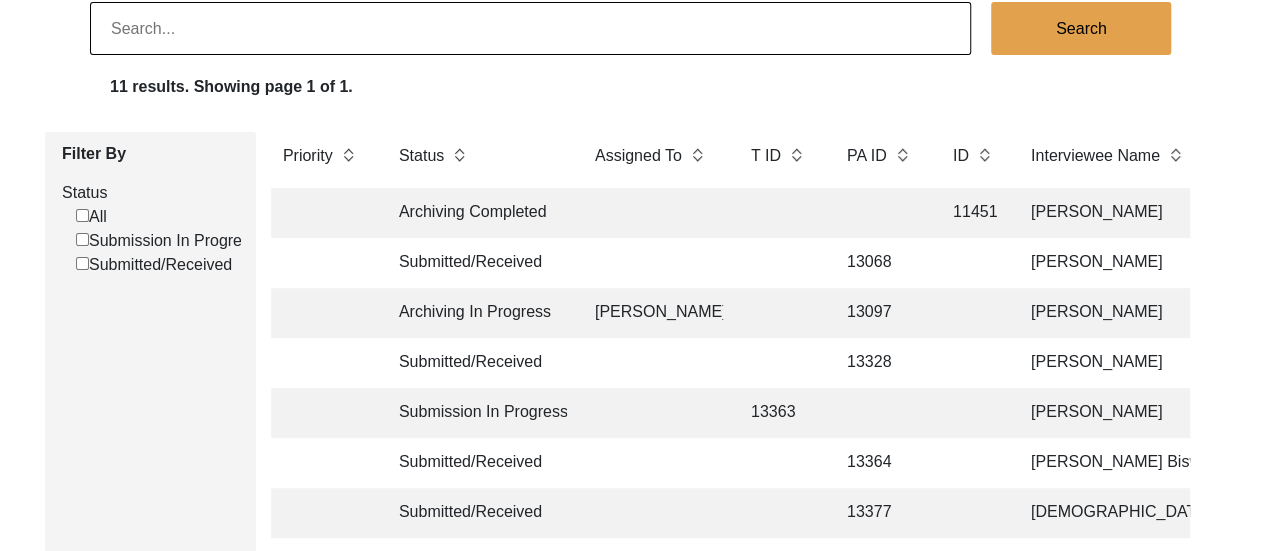 scroll, scrollTop: 160, scrollLeft: 0, axis: vertical 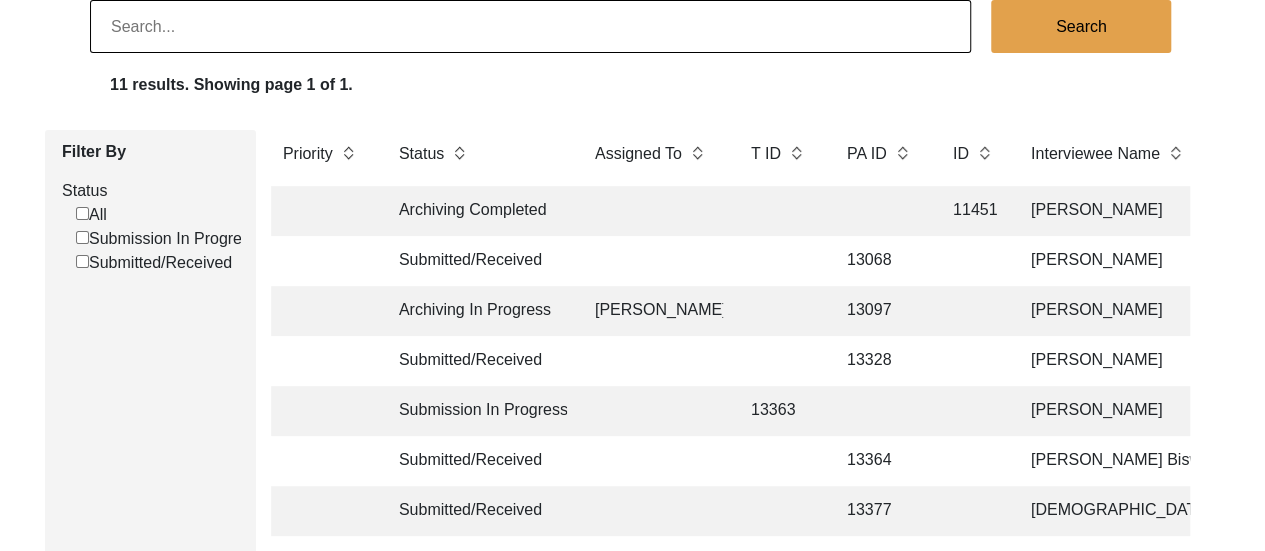 click on "11 results. Showing page 1 of 1." 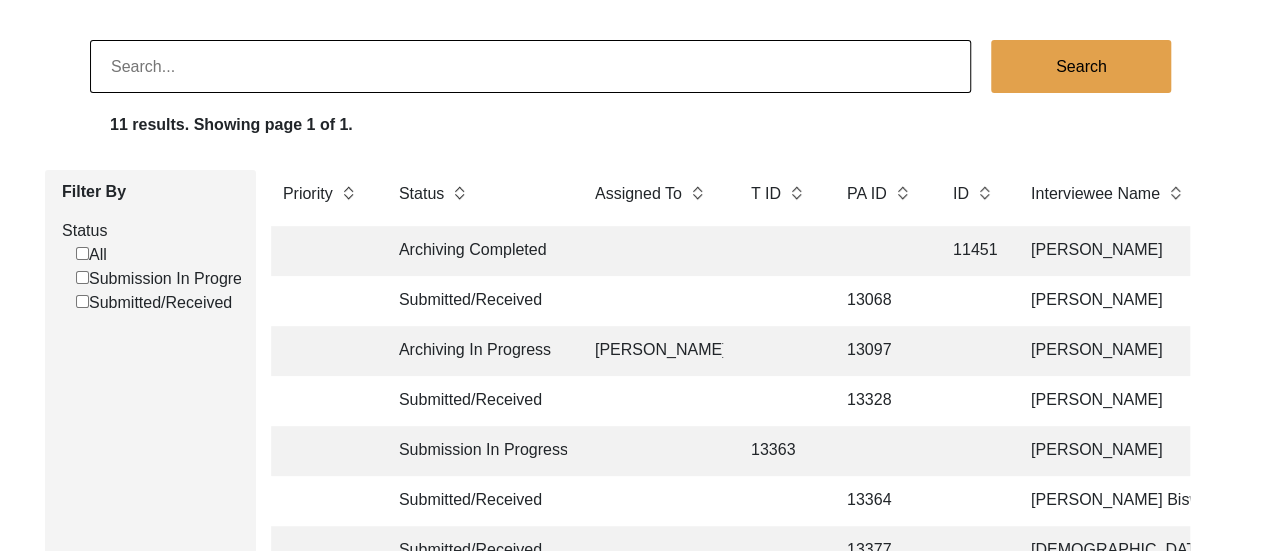 scroll, scrollTop: 0, scrollLeft: 0, axis: both 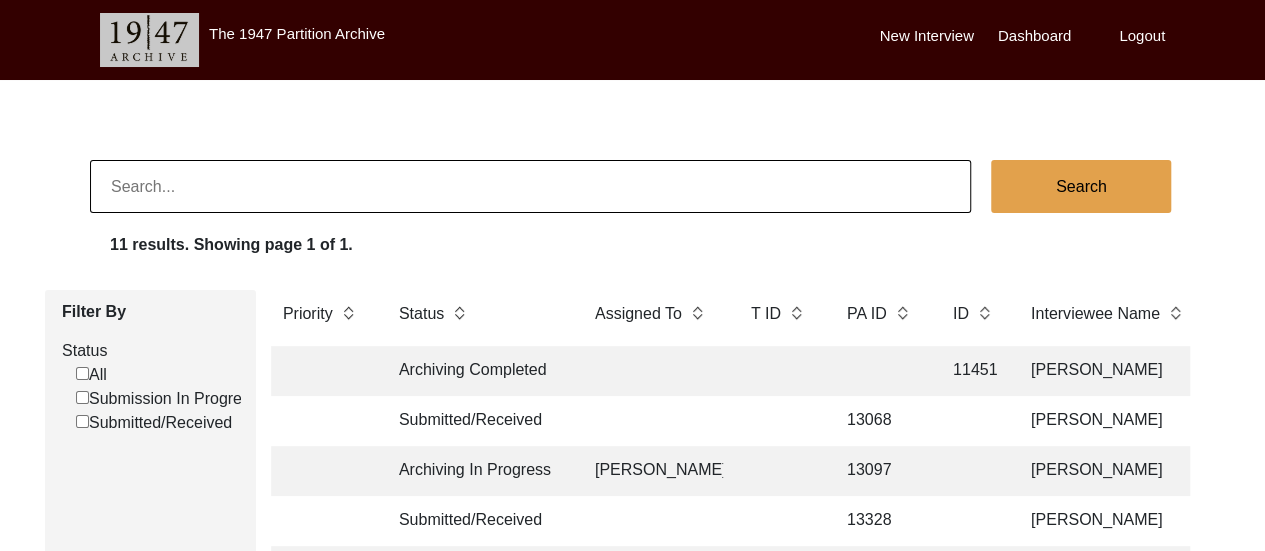 click on "Logout" at bounding box center [1142, 36] 